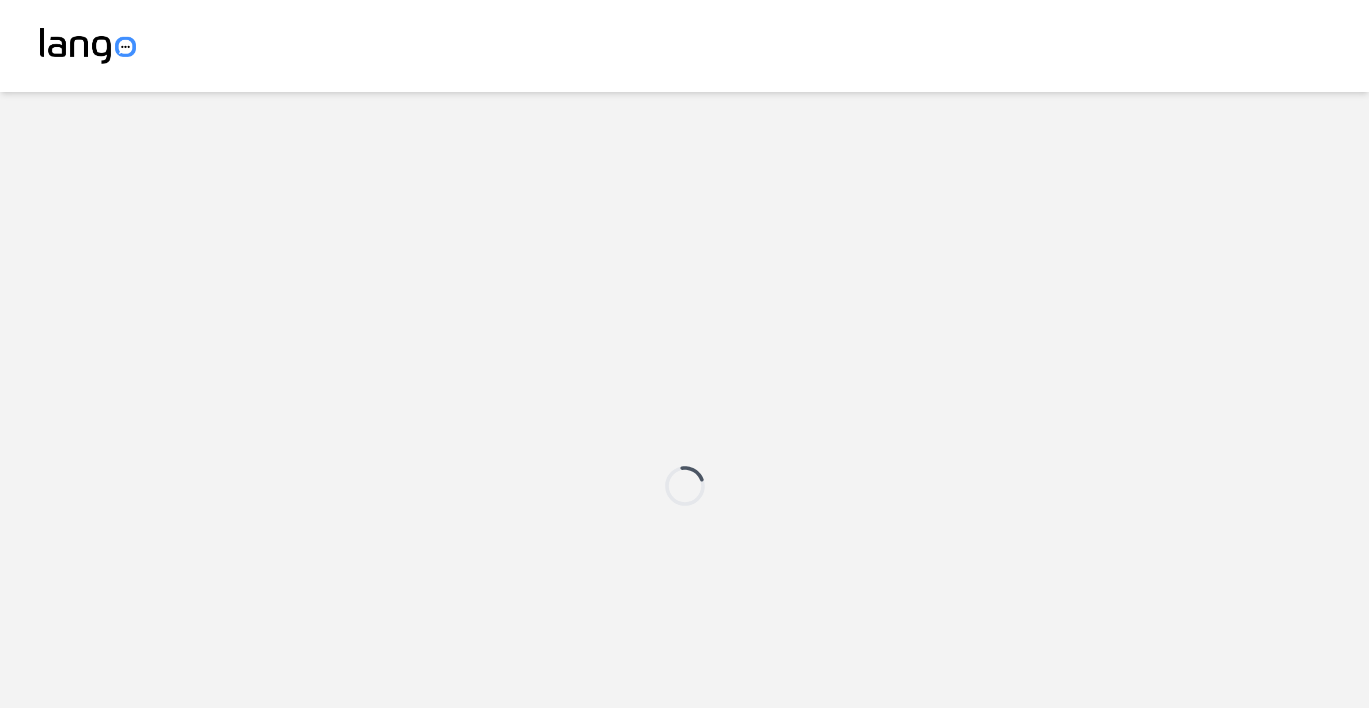 scroll, scrollTop: 0, scrollLeft: 0, axis: both 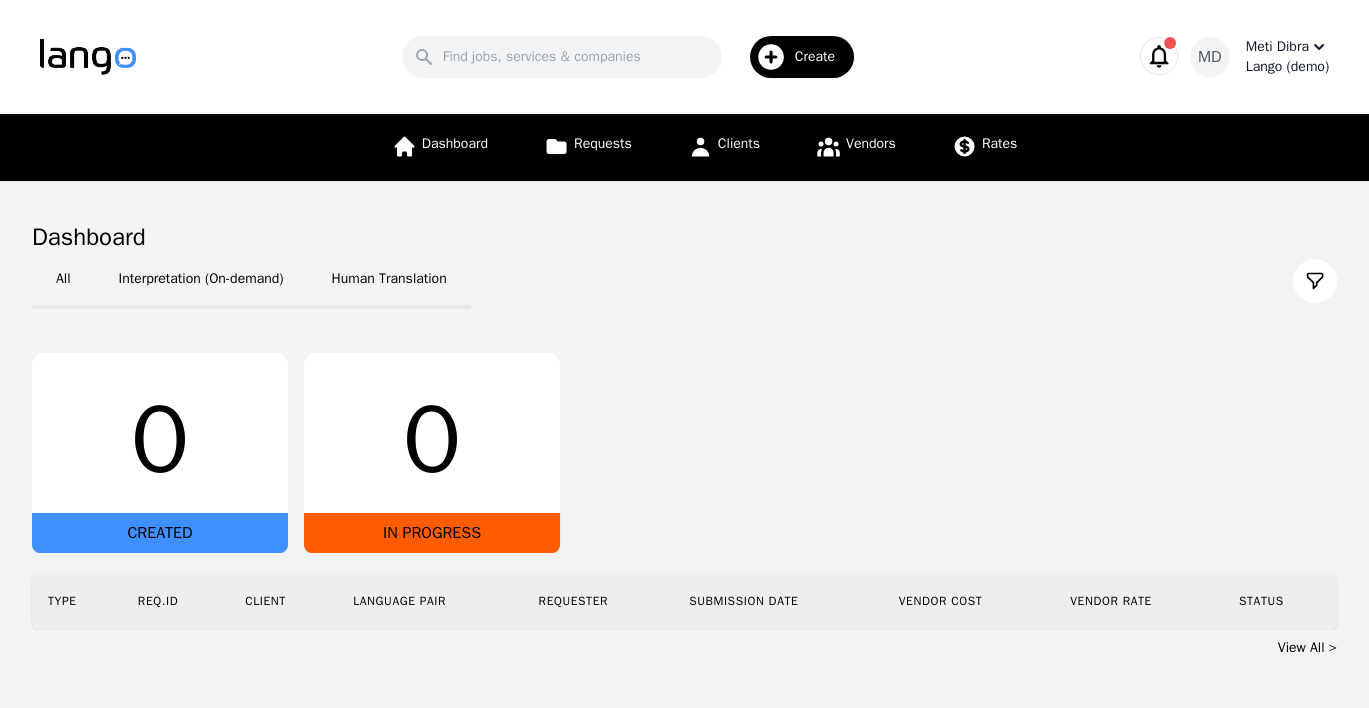 click on "Meti Dibra" at bounding box center [1277, 47] 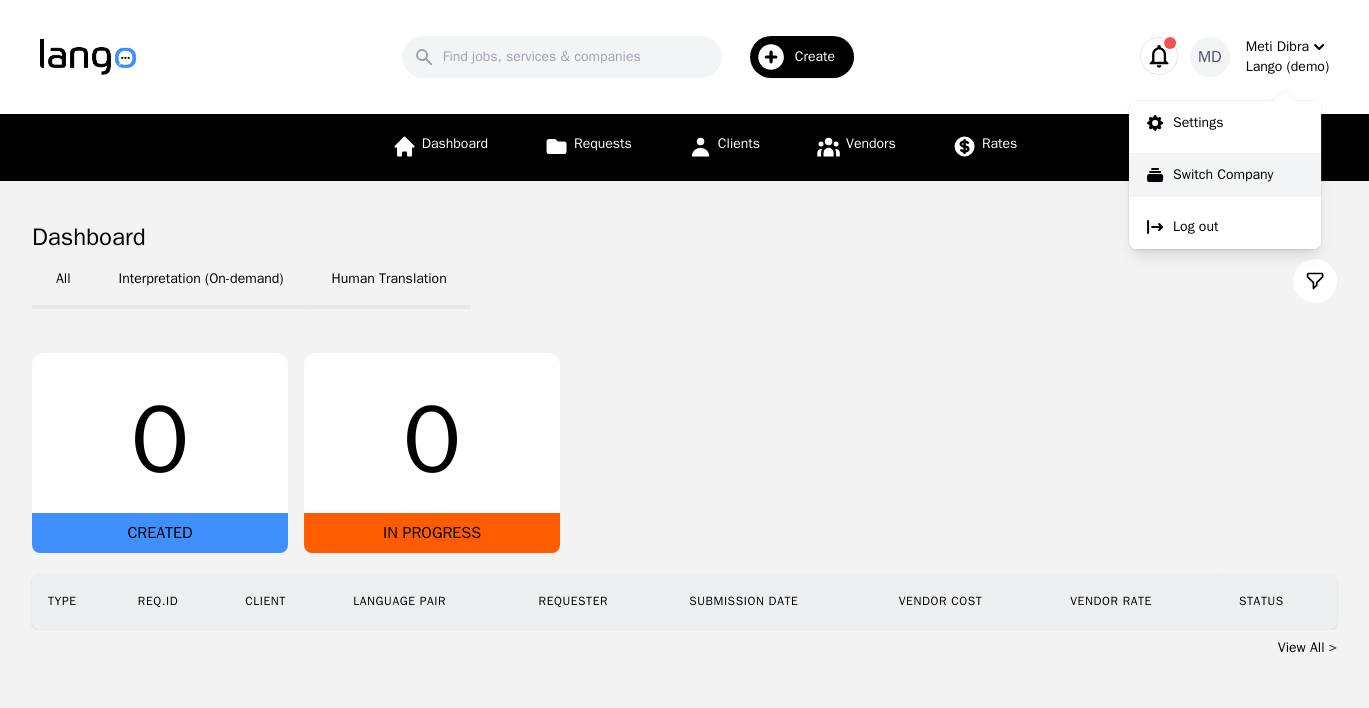 click on "Switch Company" at bounding box center (1223, 175) 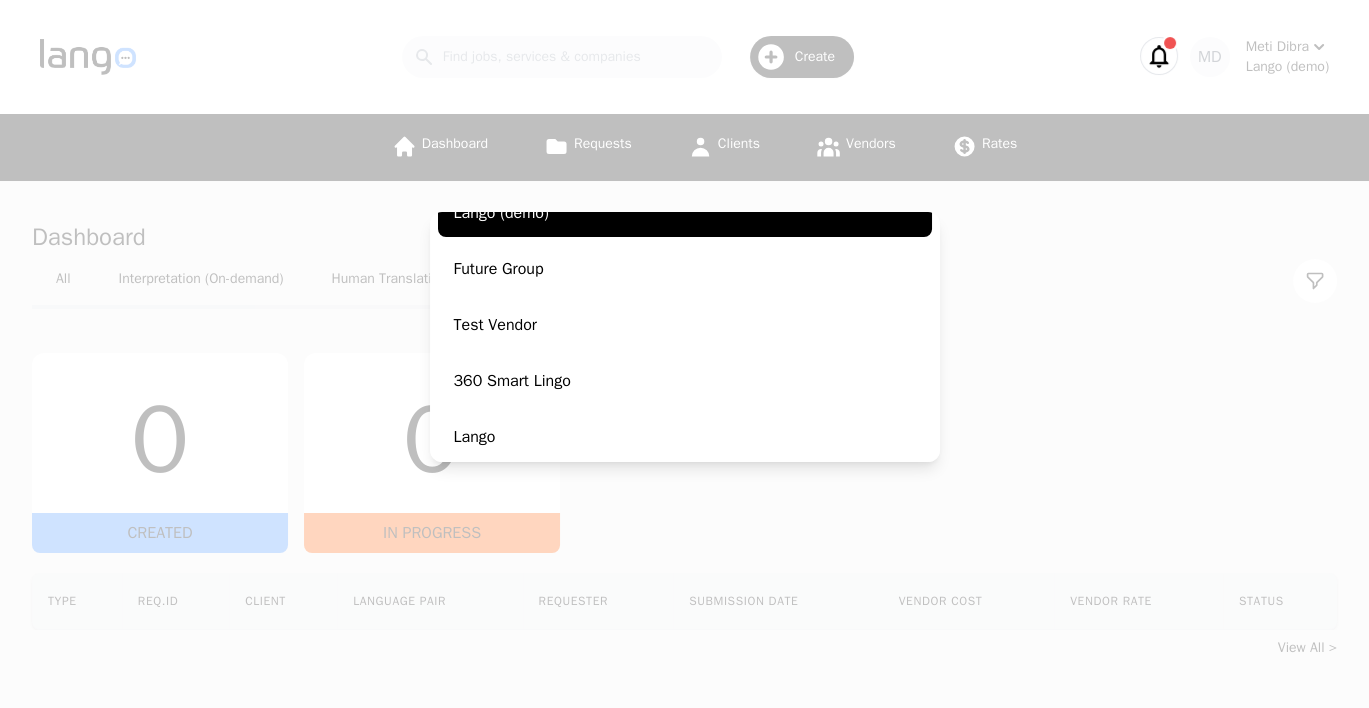 scroll, scrollTop: 90, scrollLeft: 0, axis: vertical 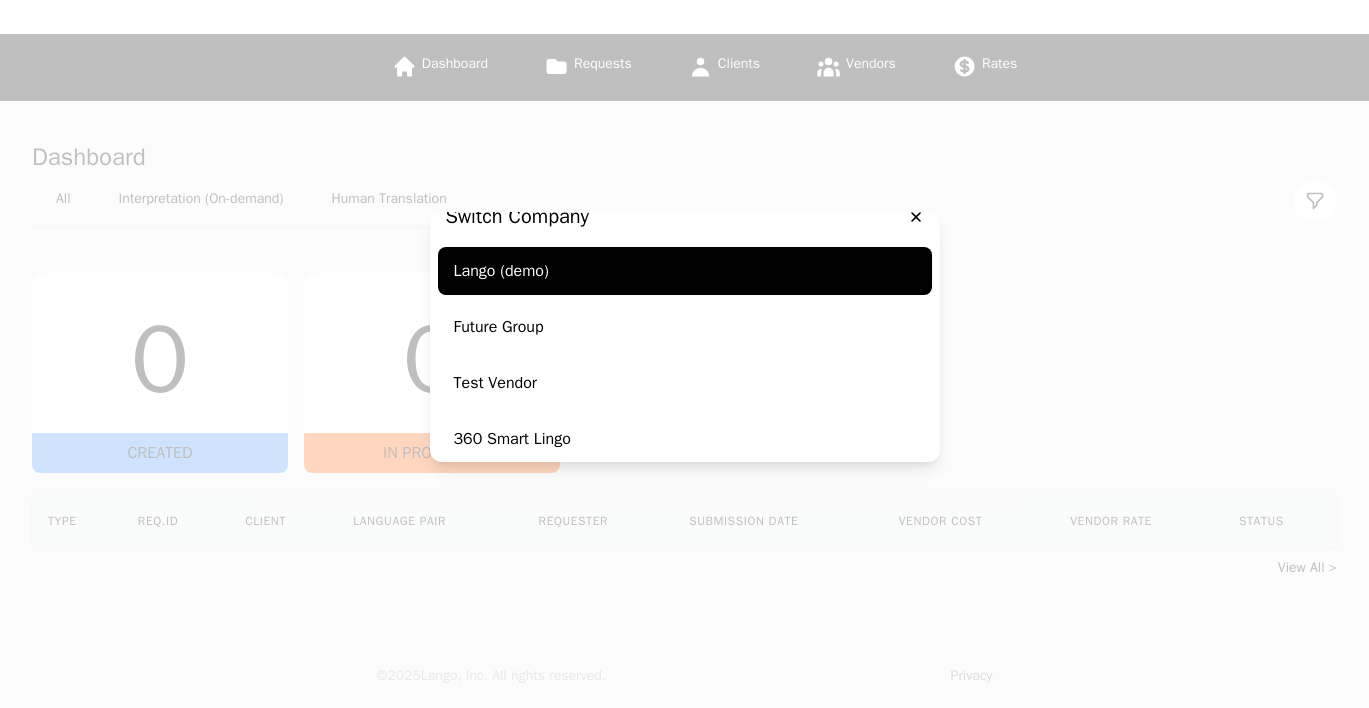 click on "Switch Company Lango (demo) Future Group Test Vendor 360 Smart Lingo Lango" at bounding box center (684, 354) 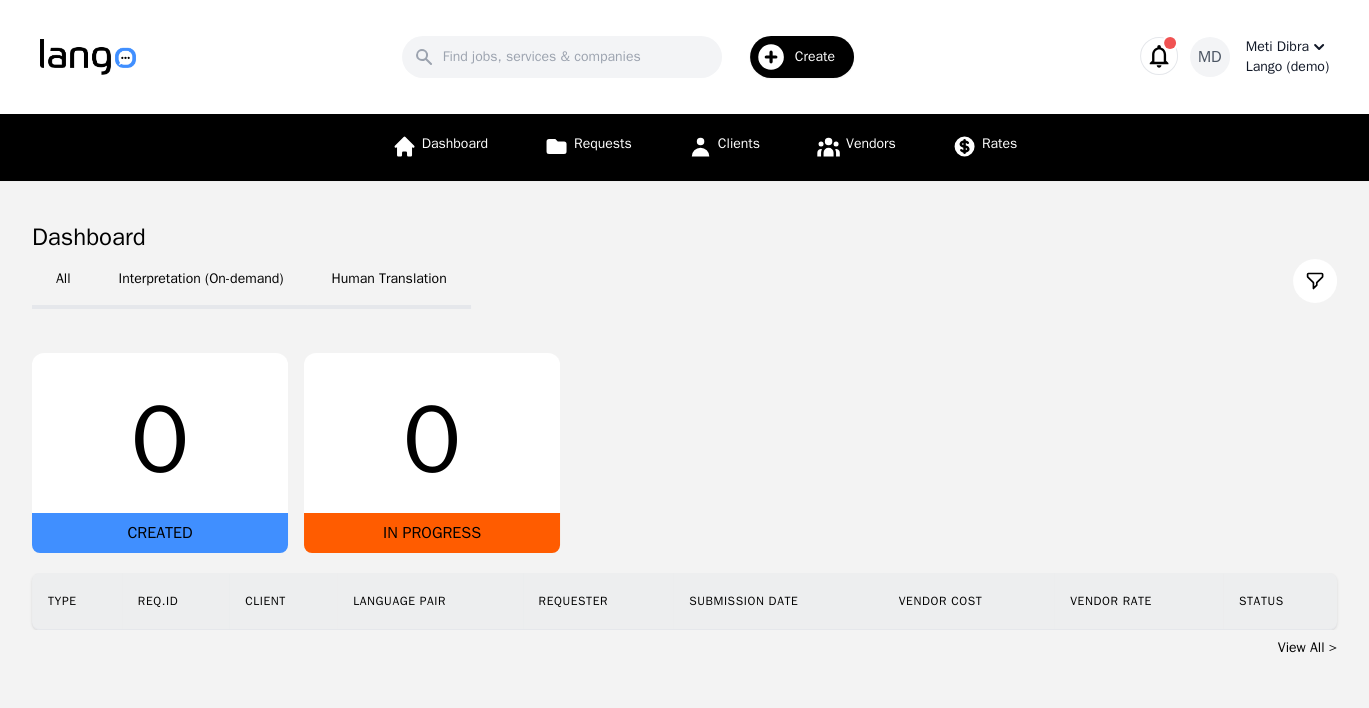 click on "Meti Dibra" at bounding box center (1277, 47) 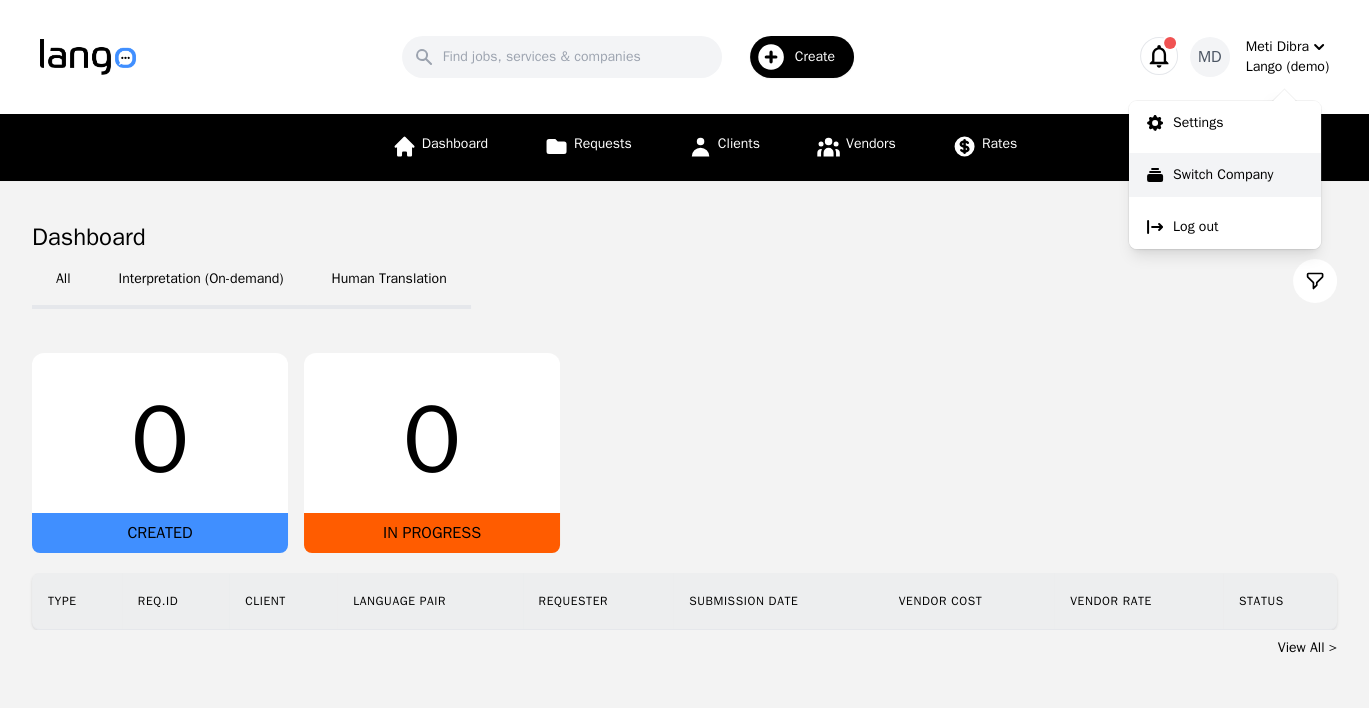 click on "Switch Company" at bounding box center [1223, 175] 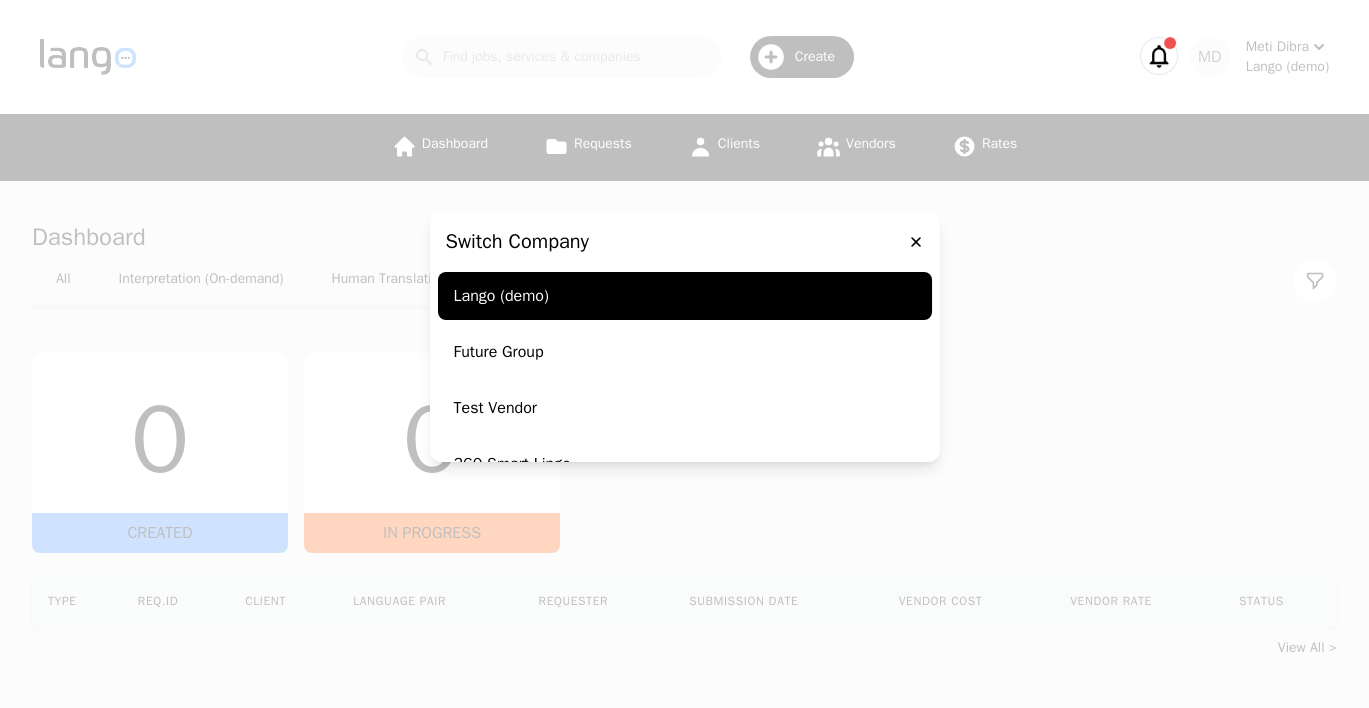 click on "Switch Company Lango (demo) Future Group Test Vendor 360 Smart Lingo Lango" at bounding box center [684, 354] 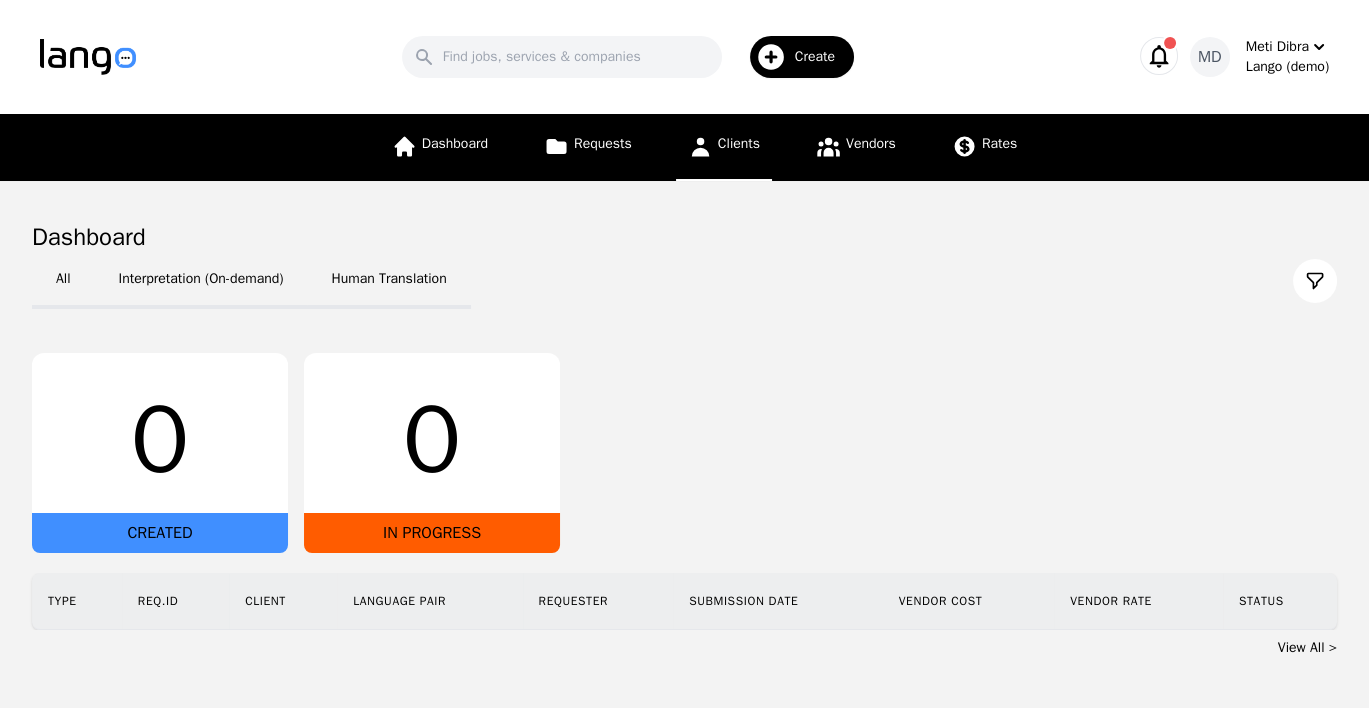 click on "Clients" at bounding box center (724, 147) 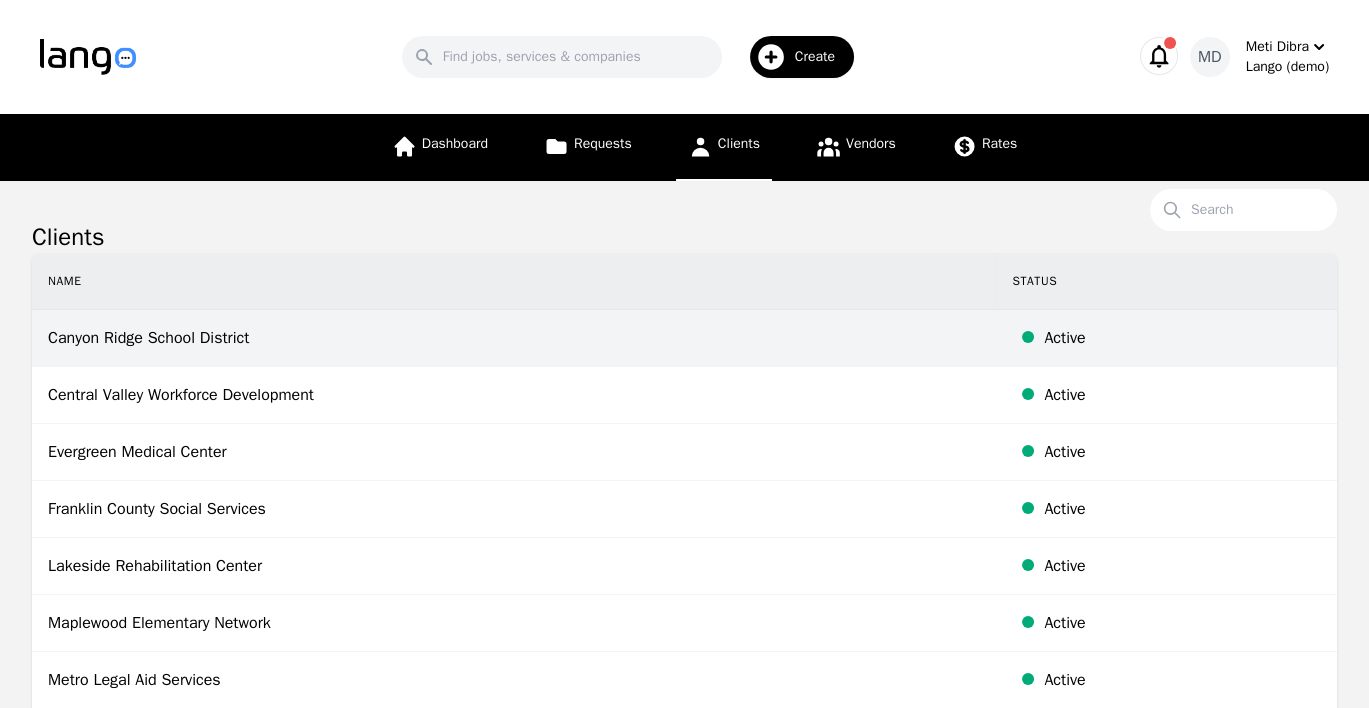 click on "Canyon Ridge School District" at bounding box center (514, 338) 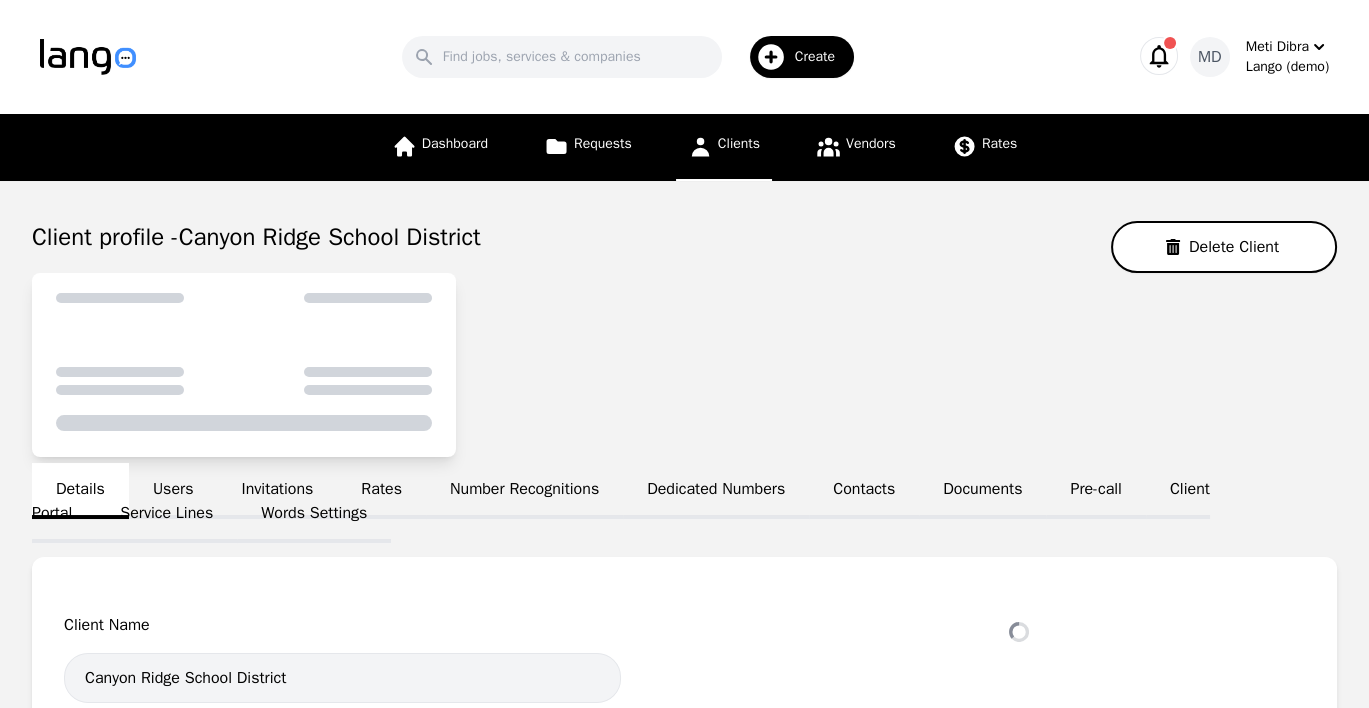 select on "active" 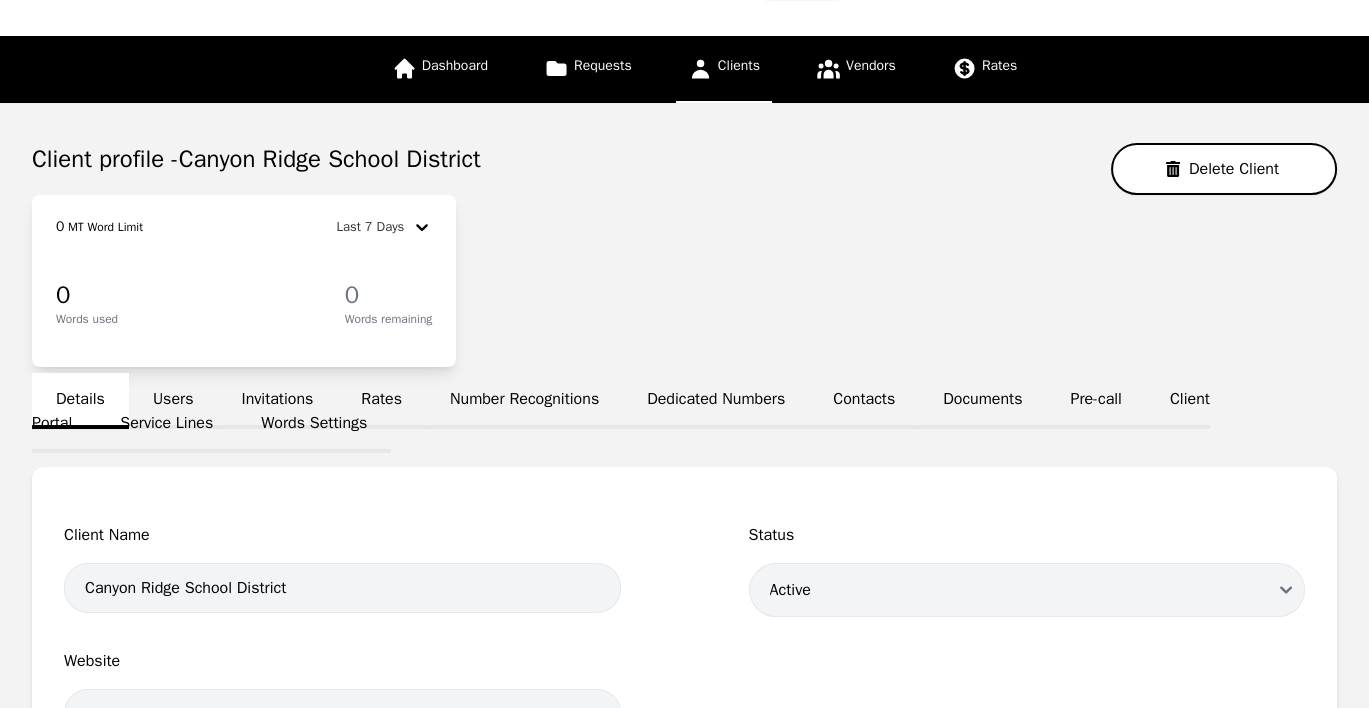 click on "Service Lines" at bounding box center [166, 425] 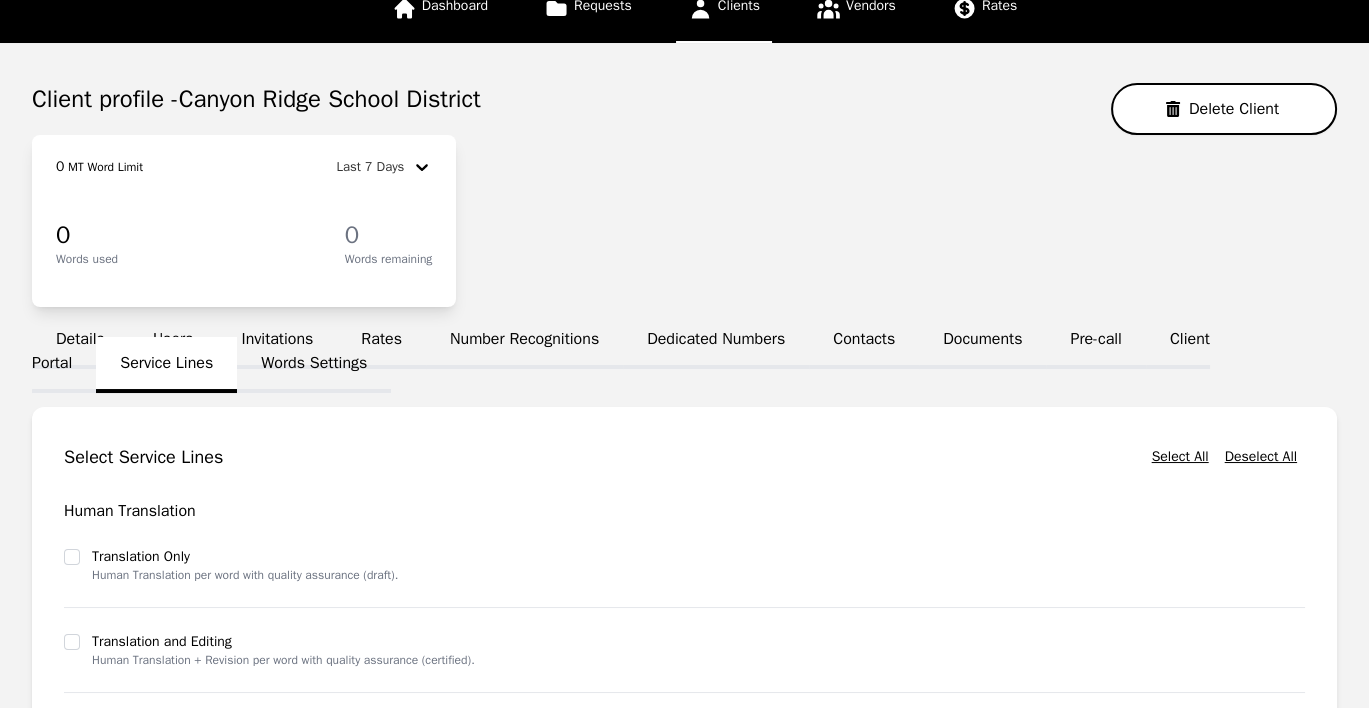 scroll, scrollTop: 0, scrollLeft: 0, axis: both 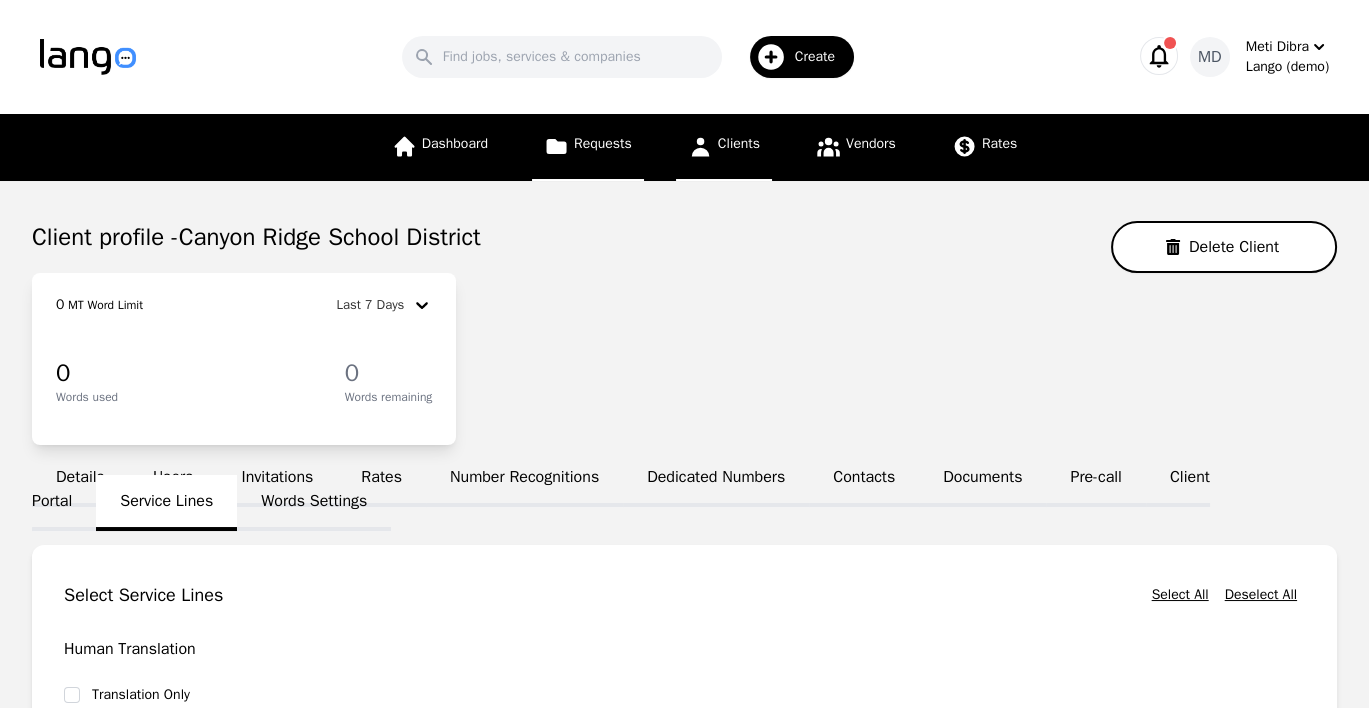click on "Requests" at bounding box center [603, 143] 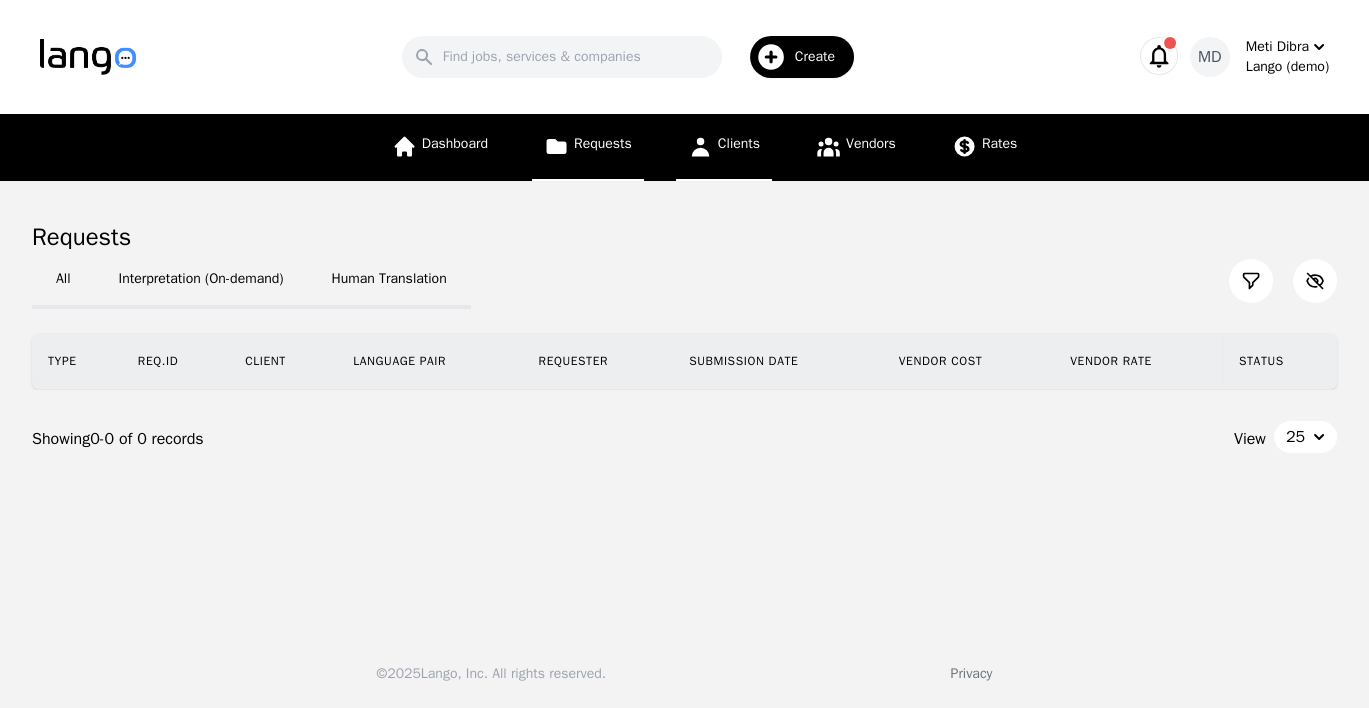 click on "Clients" at bounding box center [724, 147] 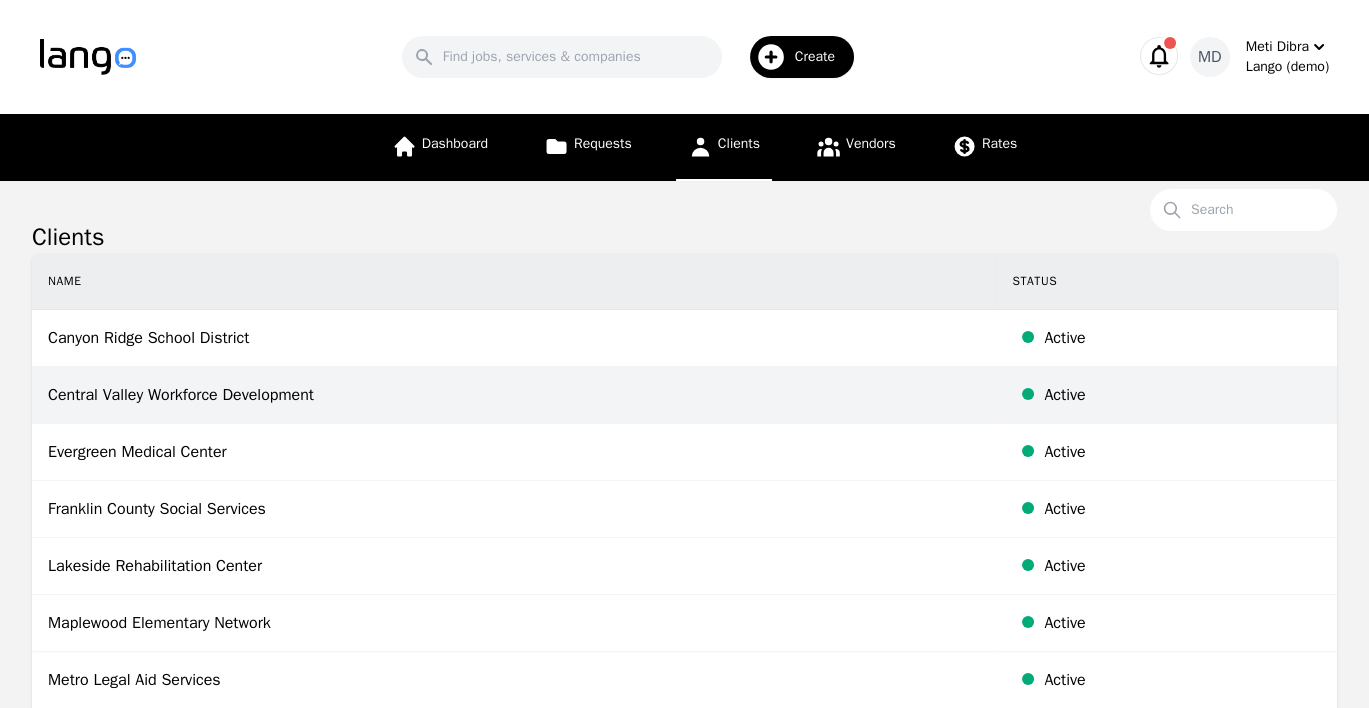click on "Central Valley Workforce Development" at bounding box center [514, 395] 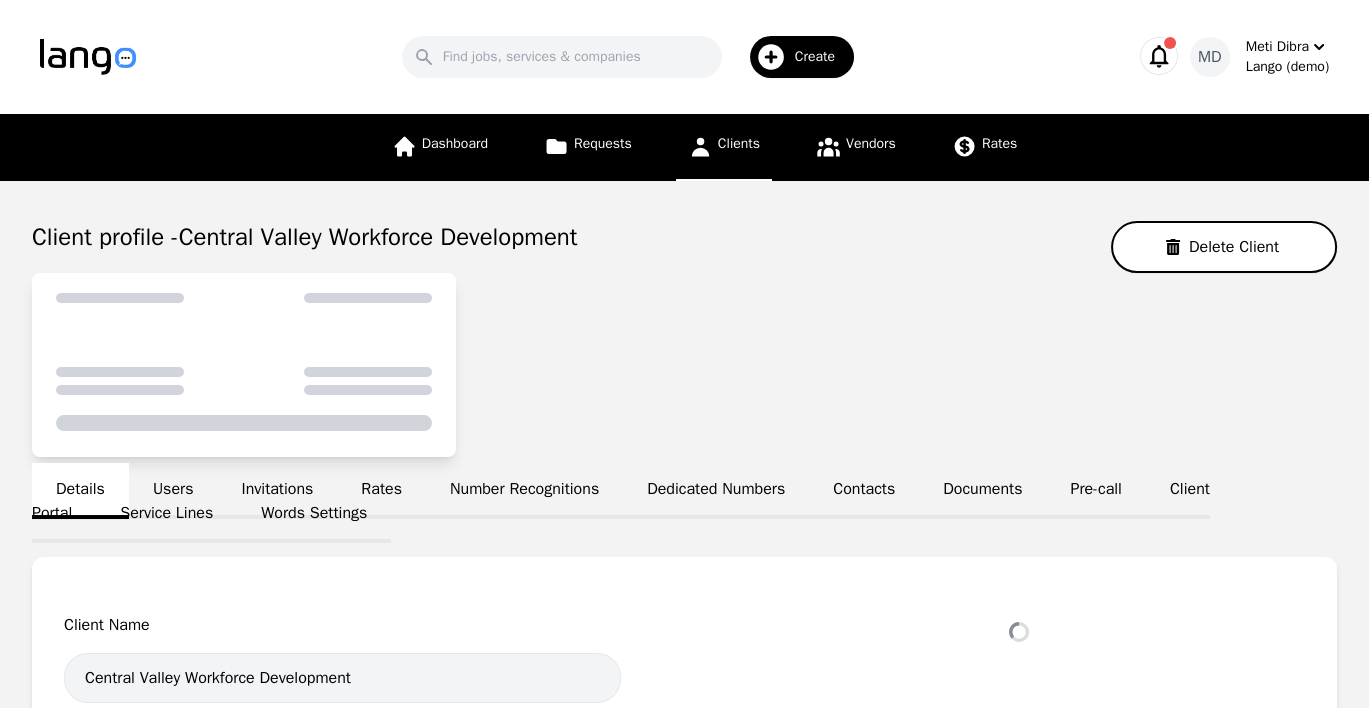select on "active" 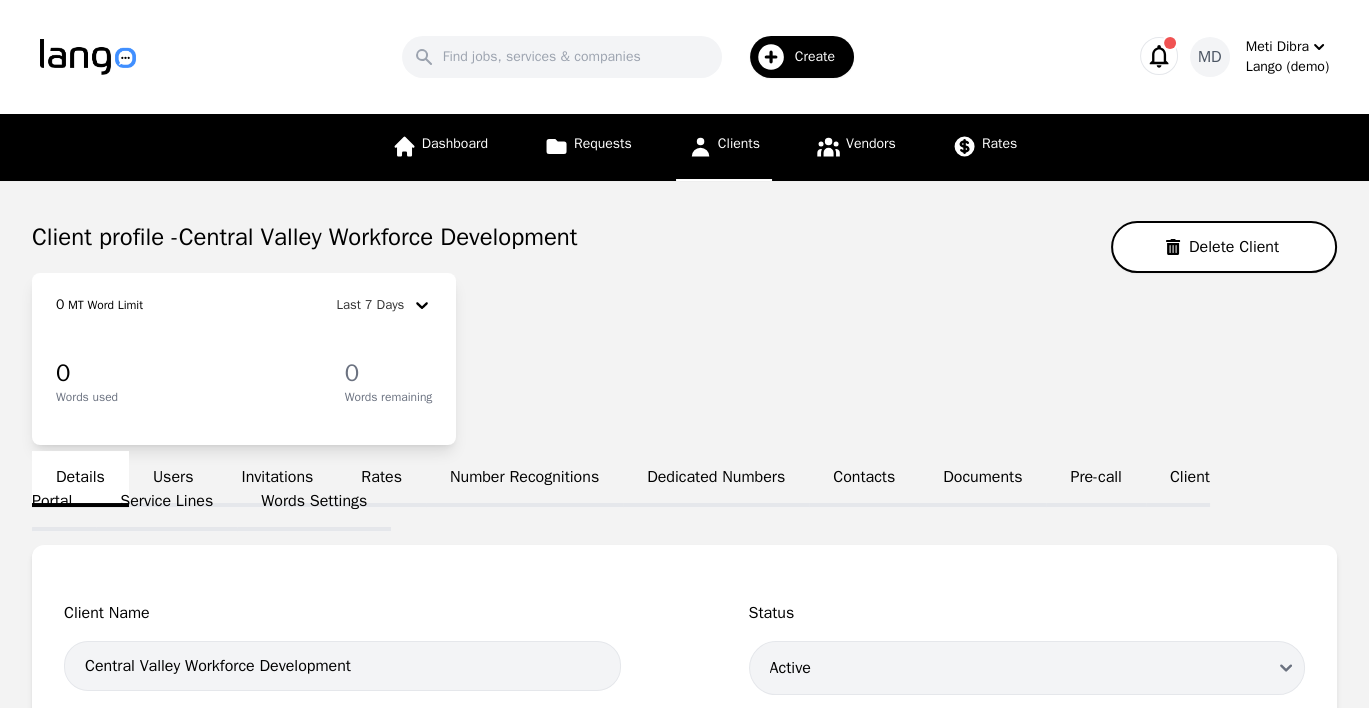 click on "Service Lines" at bounding box center (166, 503) 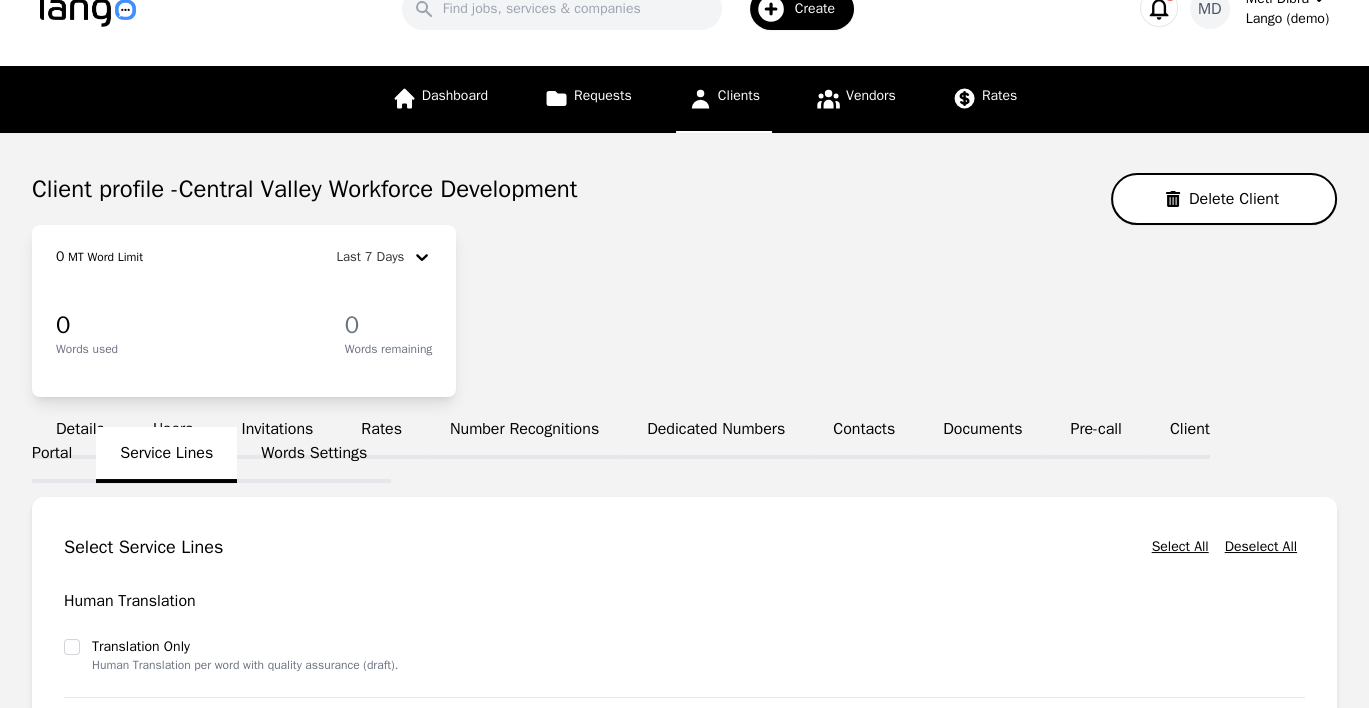 scroll, scrollTop: 0, scrollLeft: 0, axis: both 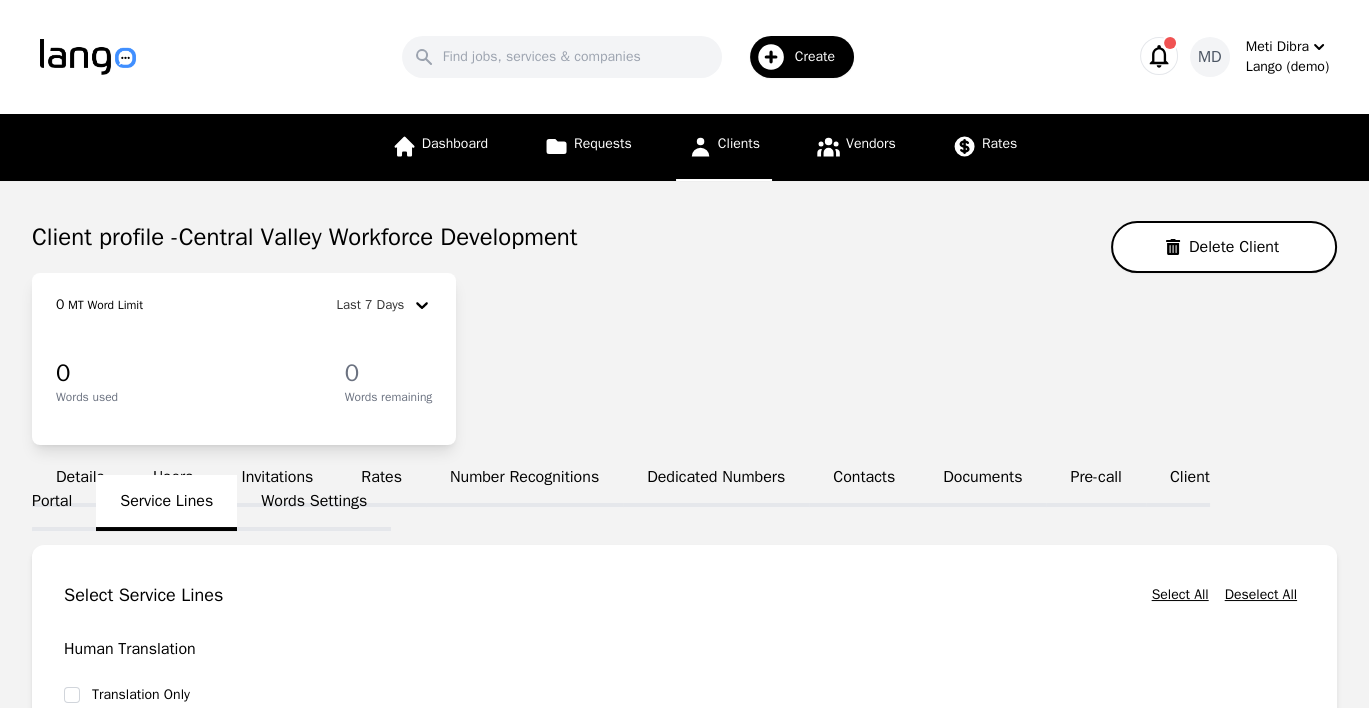 click on "Users" at bounding box center [173, 479] 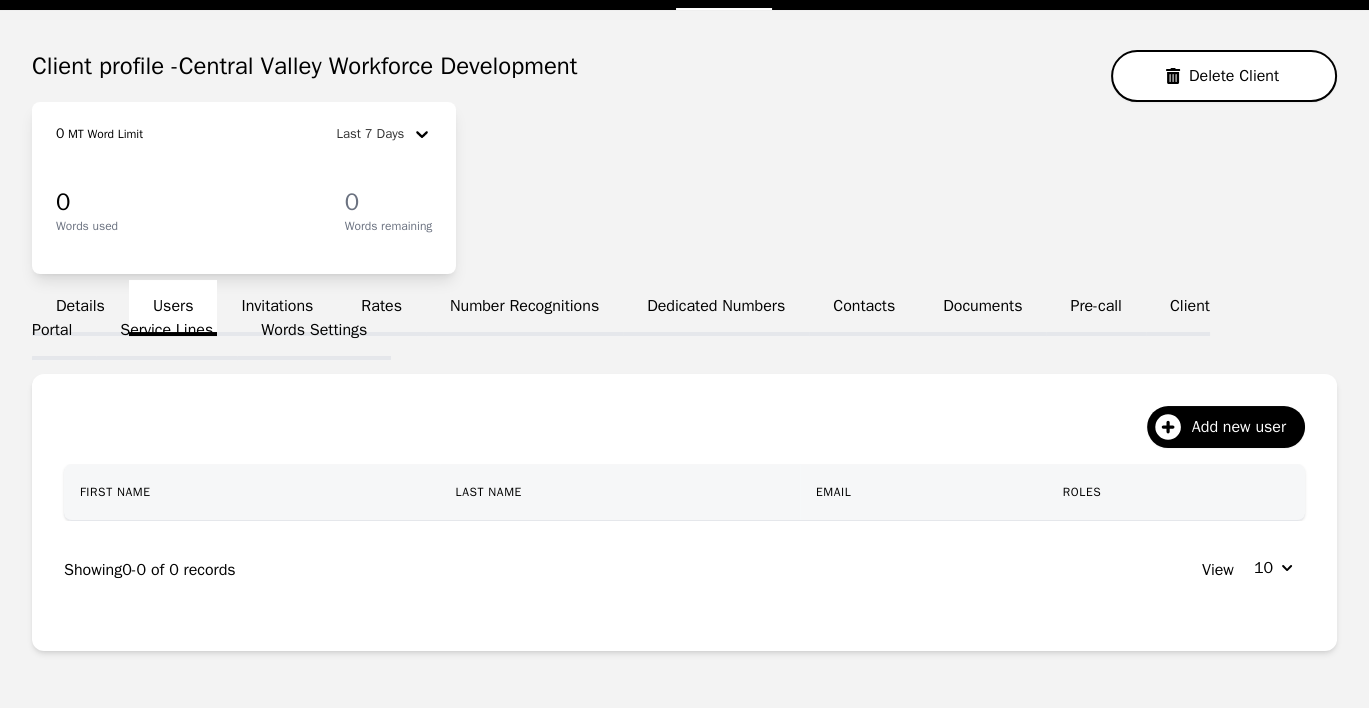 scroll, scrollTop: 0, scrollLeft: 0, axis: both 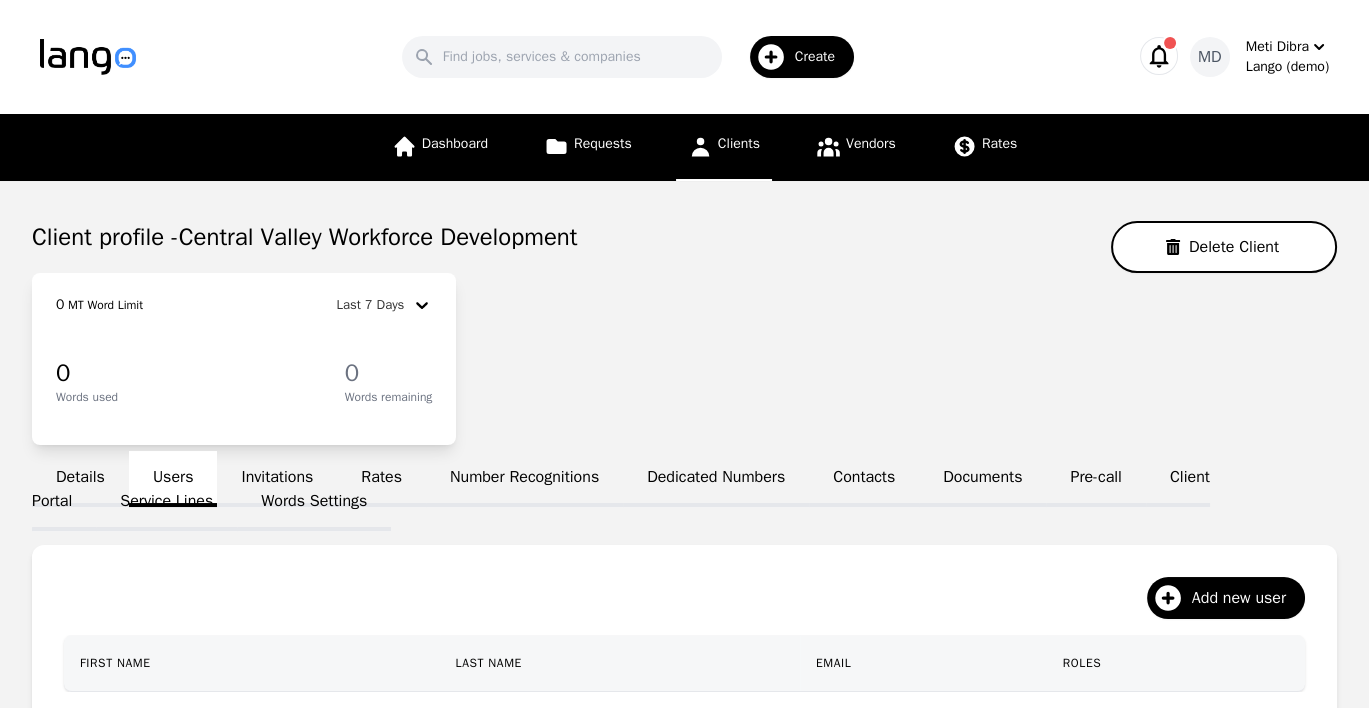 click on "Clients" at bounding box center (739, 143) 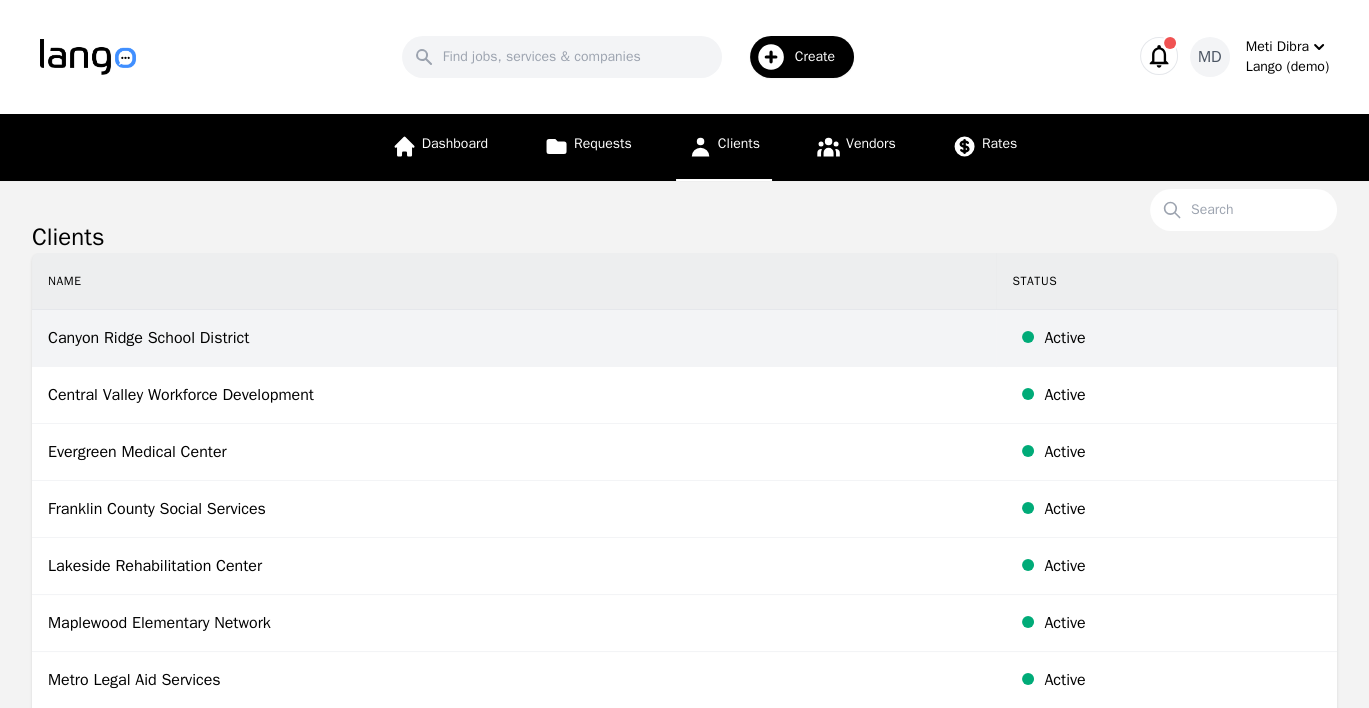 click on "Canyon Ridge School District" at bounding box center (514, 338) 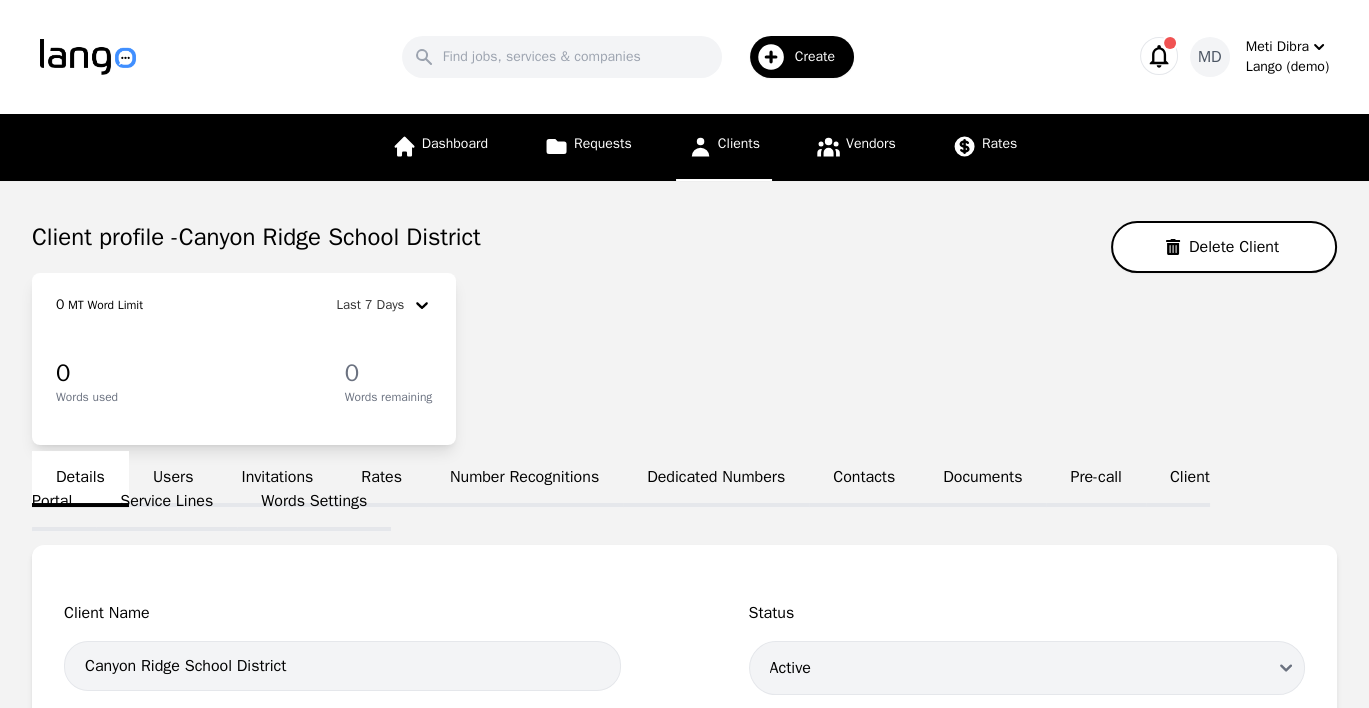click on "Users" at bounding box center (173, 479) 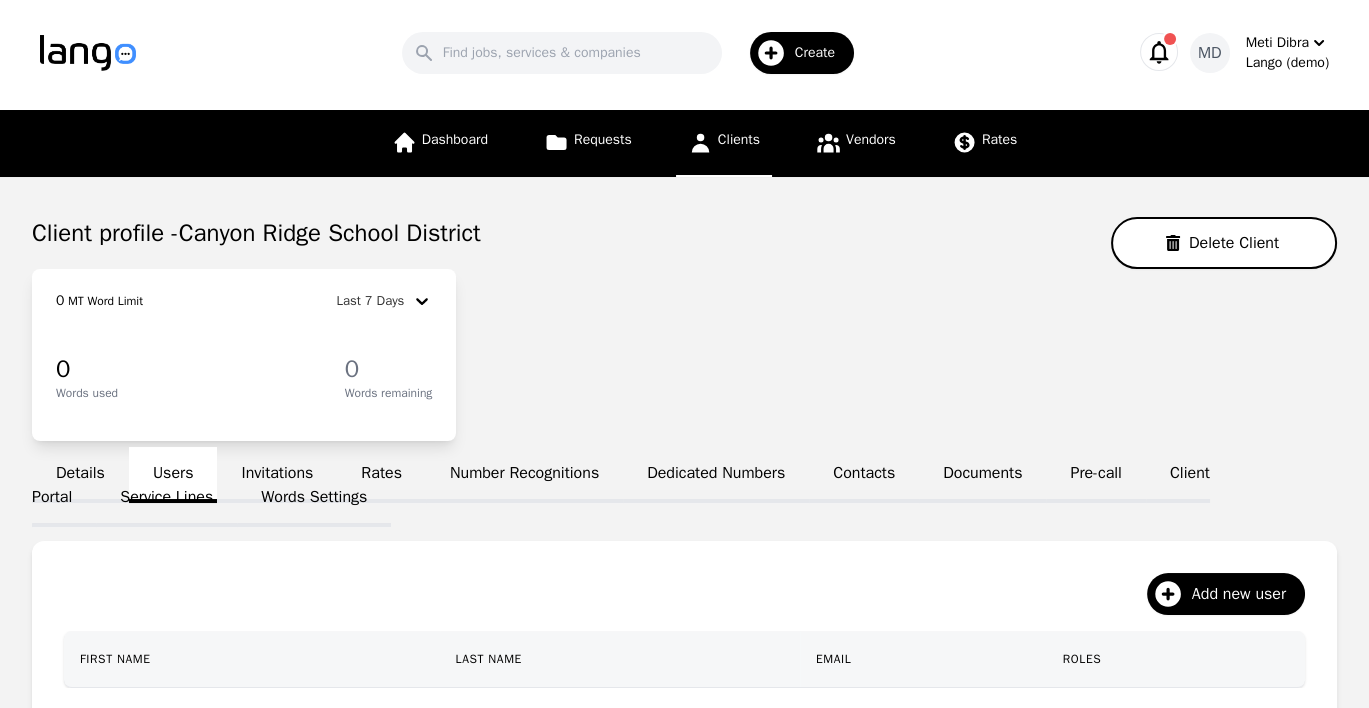 scroll, scrollTop: 0, scrollLeft: 0, axis: both 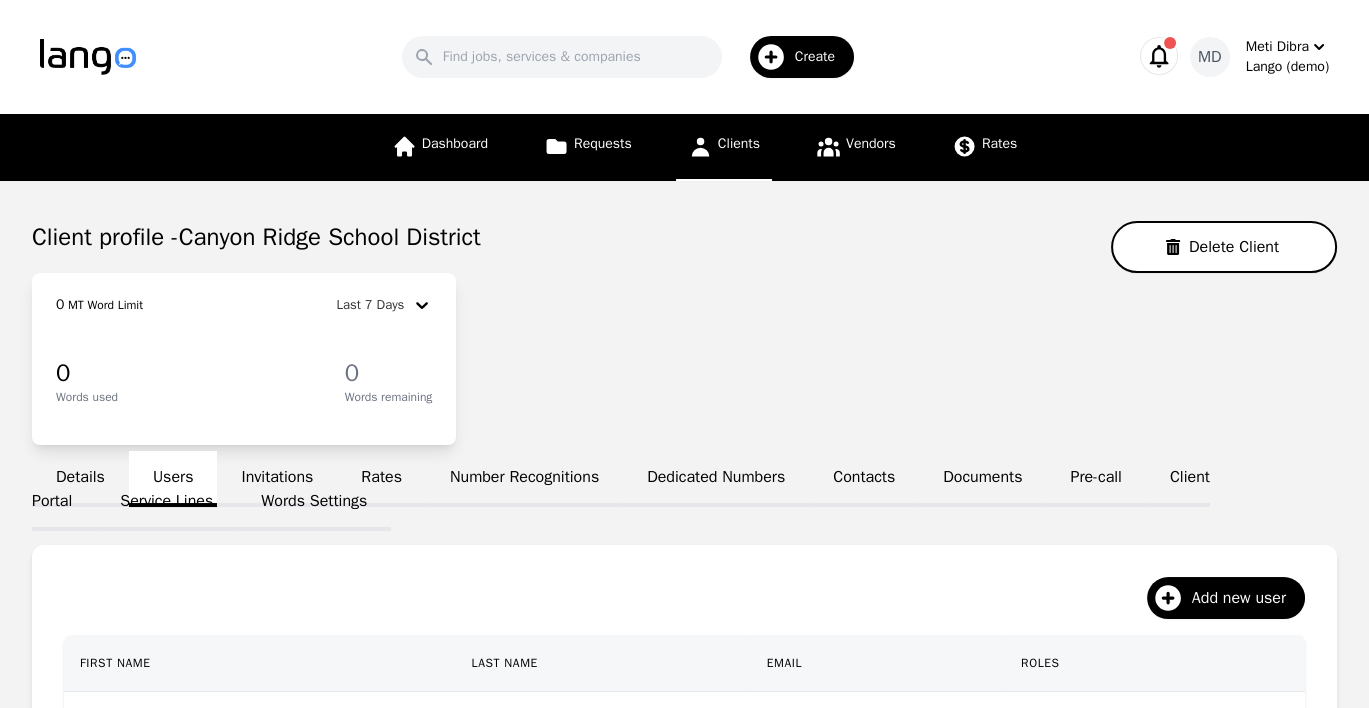 click on "Clients" at bounding box center [739, 143] 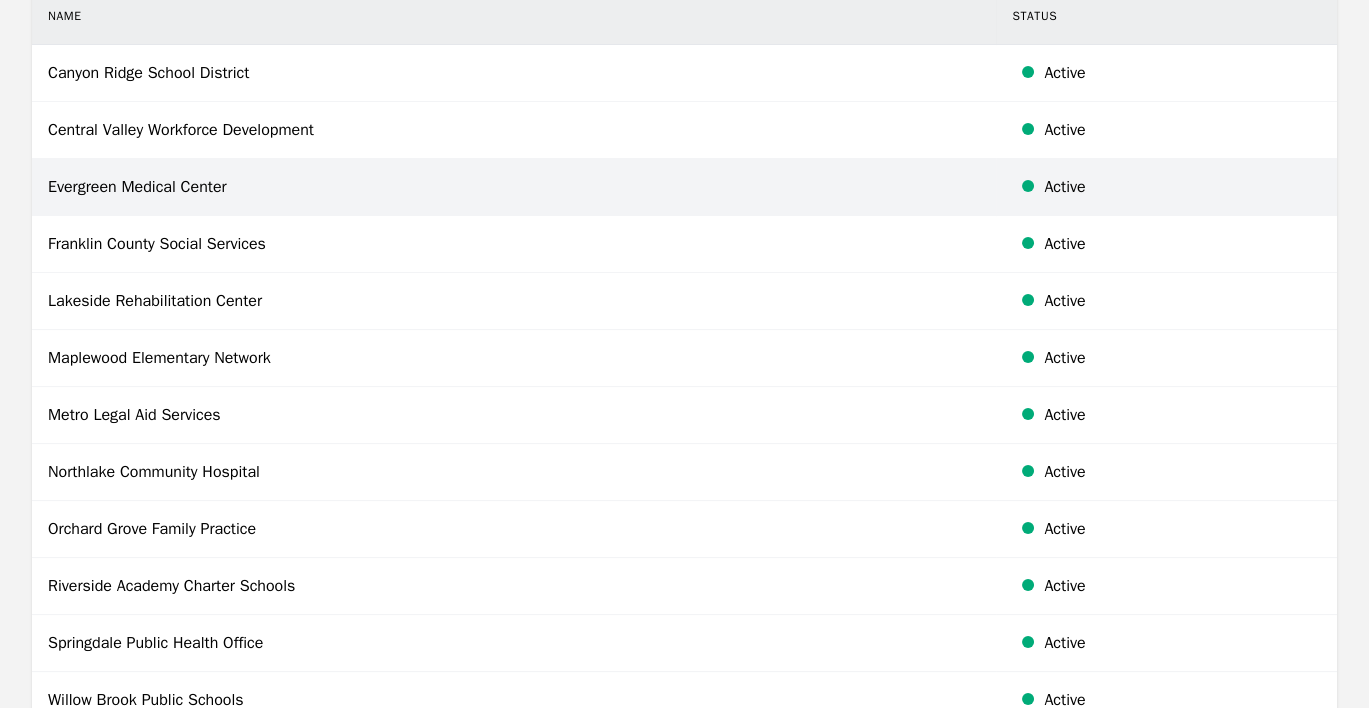 scroll, scrollTop: 257, scrollLeft: 0, axis: vertical 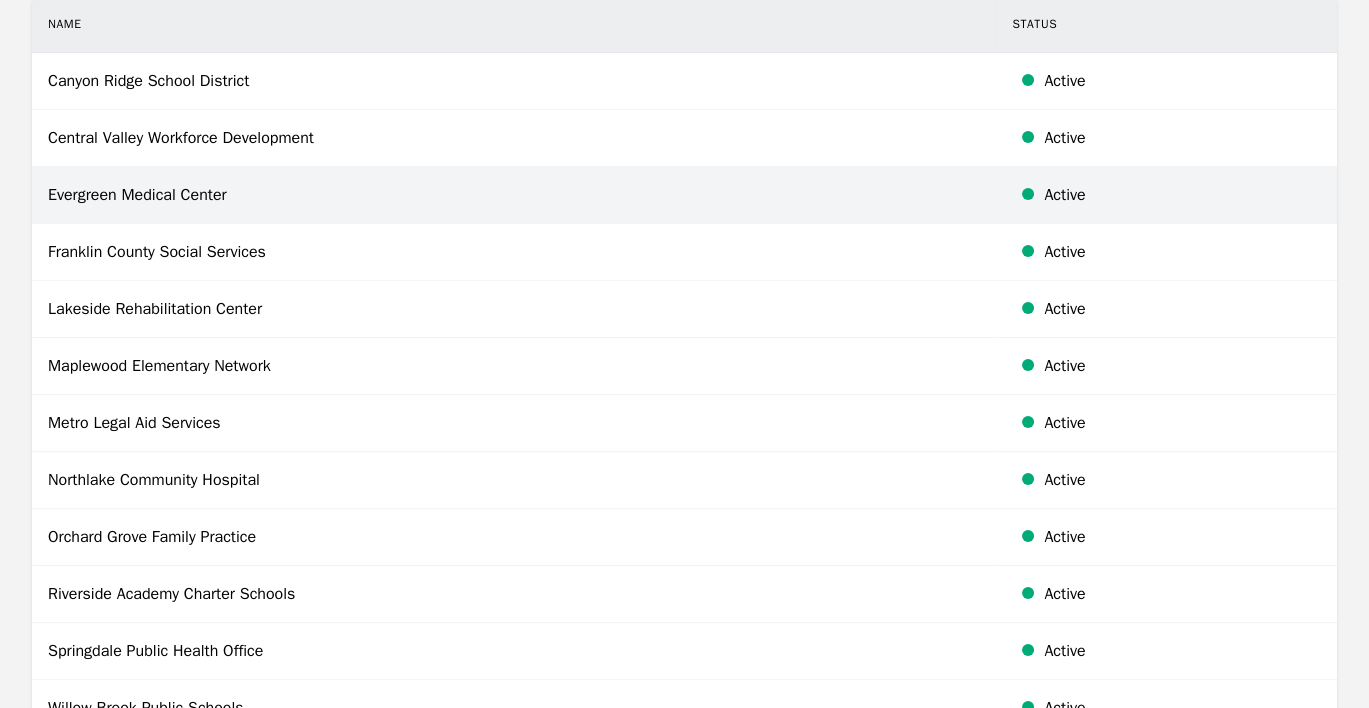 click on "Evergreen Medical Center" at bounding box center (514, 195) 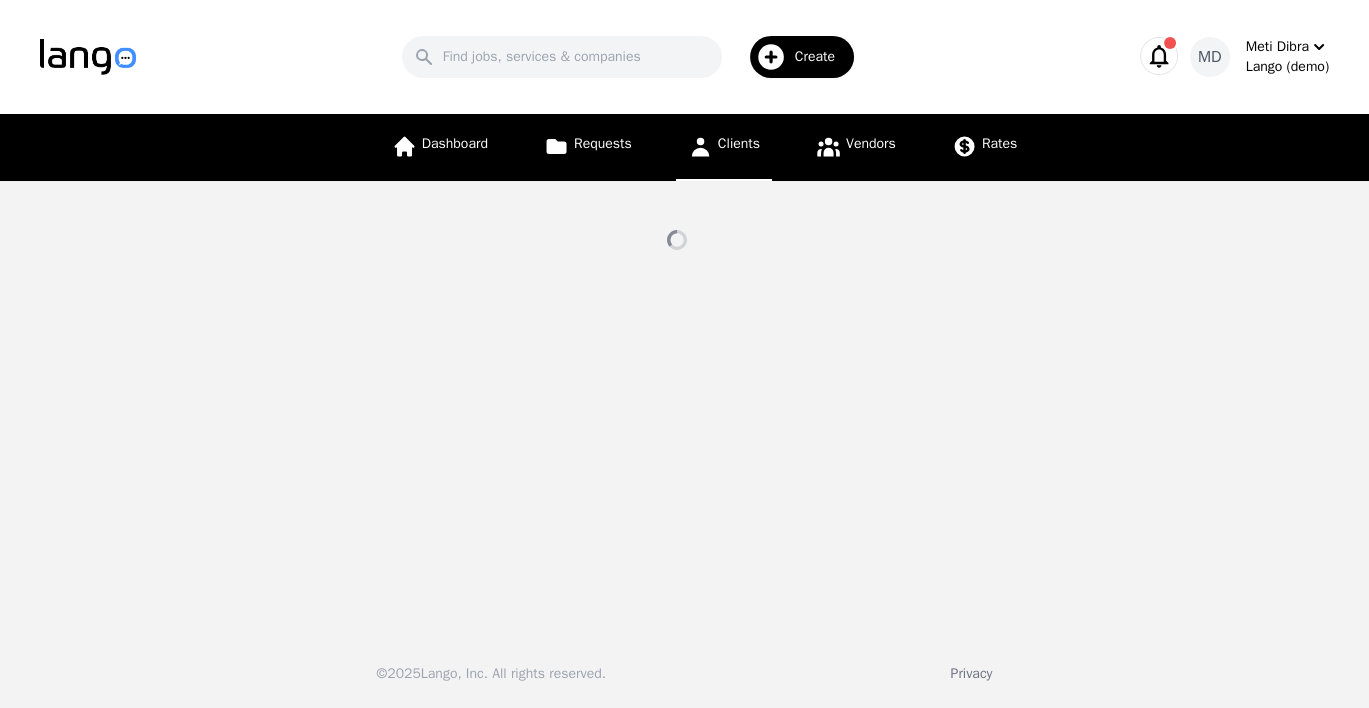 scroll, scrollTop: 0, scrollLeft: 0, axis: both 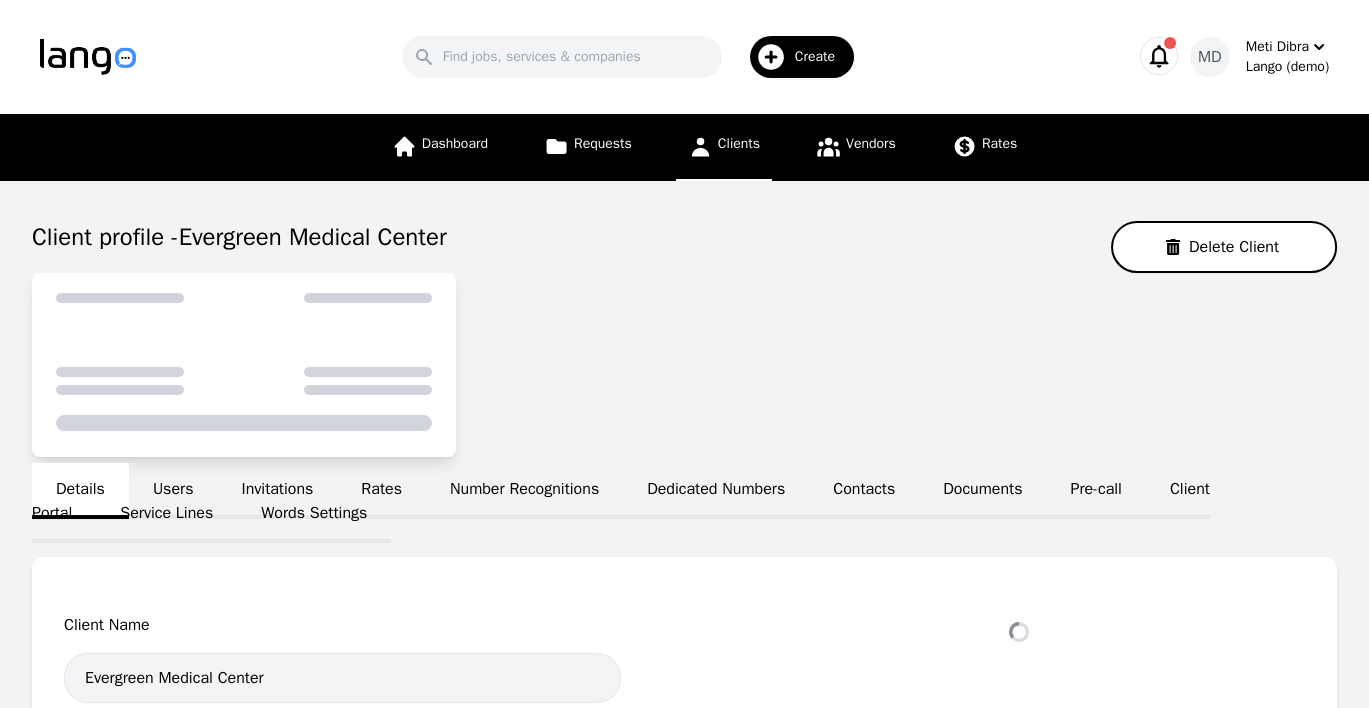 select on "active" 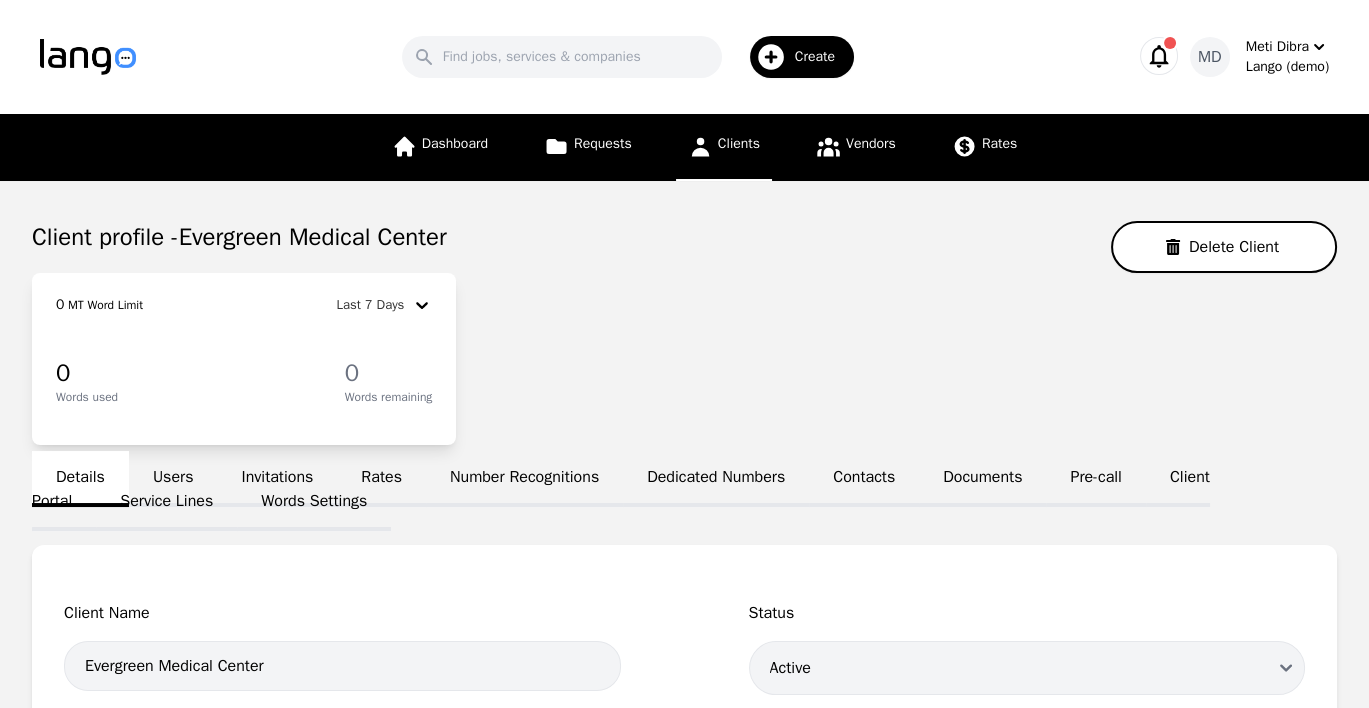 click on "Service Lines" at bounding box center (166, 503) 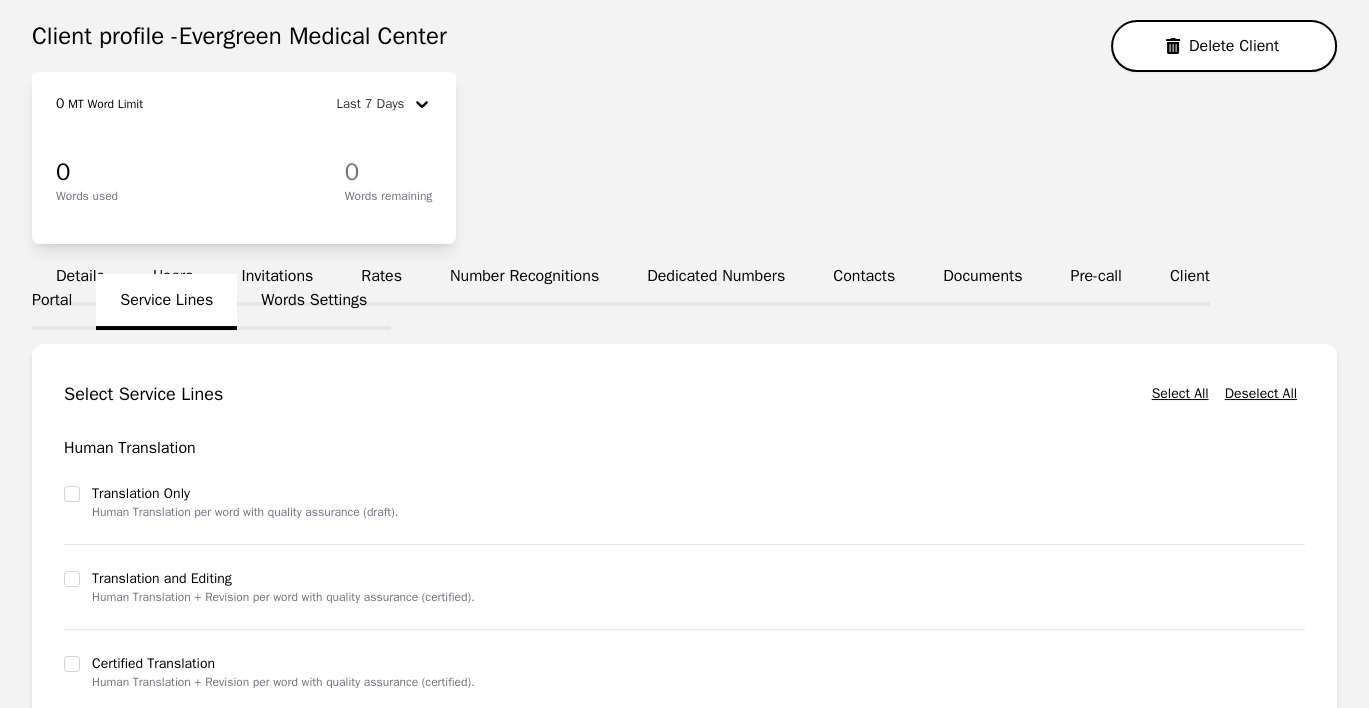 scroll, scrollTop: 194, scrollLeft: 0, axis: vertical 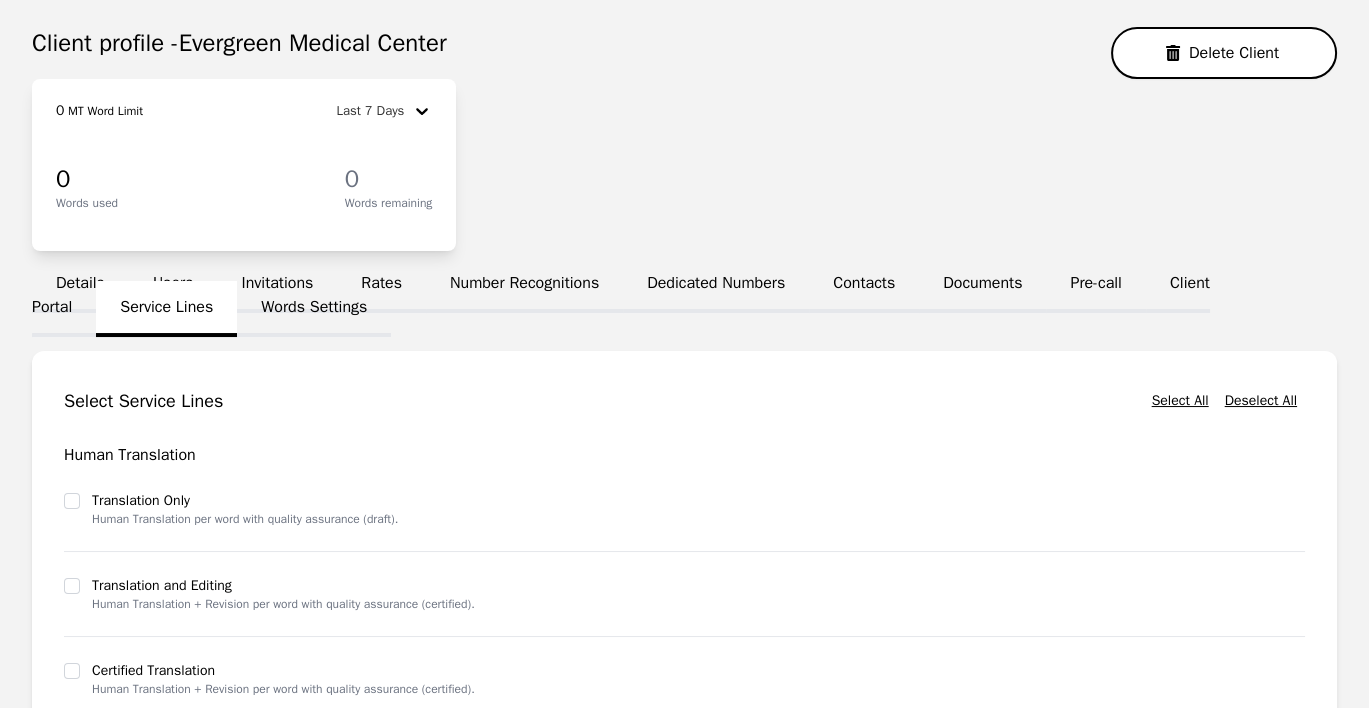 click on "Users" at bounding box center [173, 285] 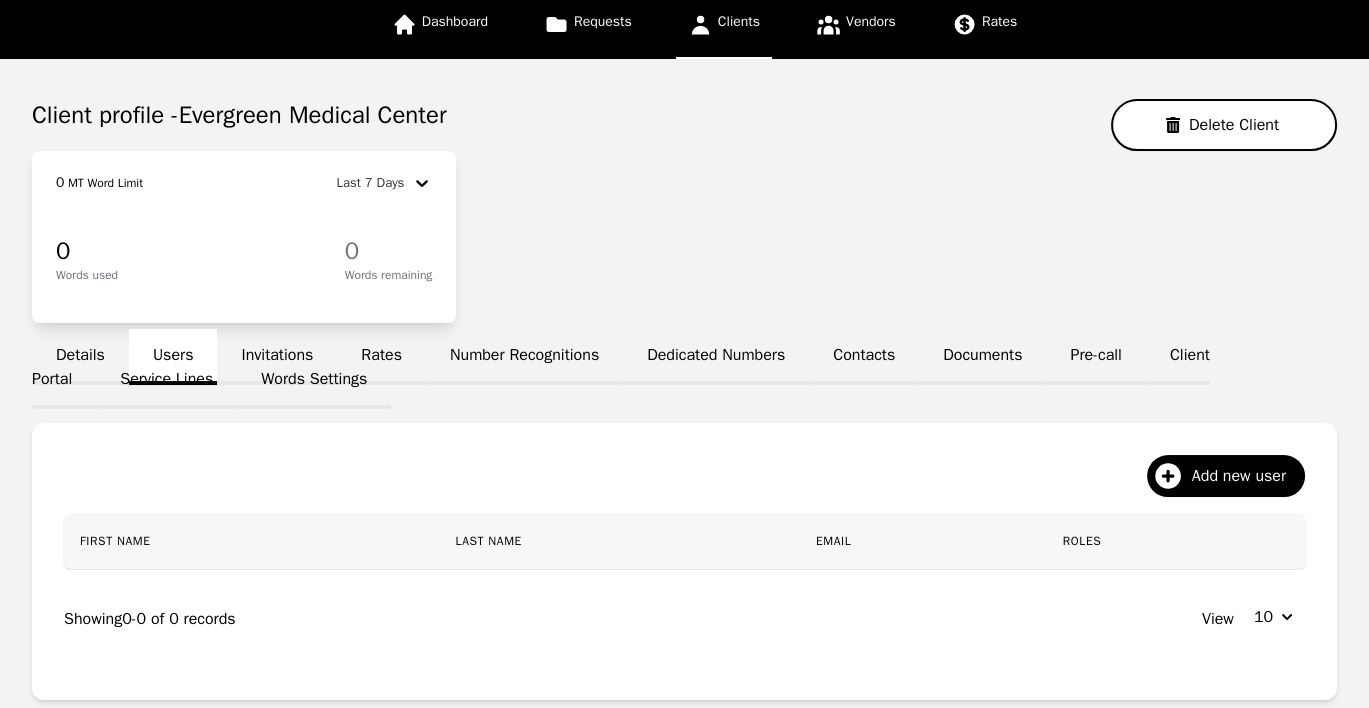scroll, scrollTop: 0, scrollLeft: 0, axis: both 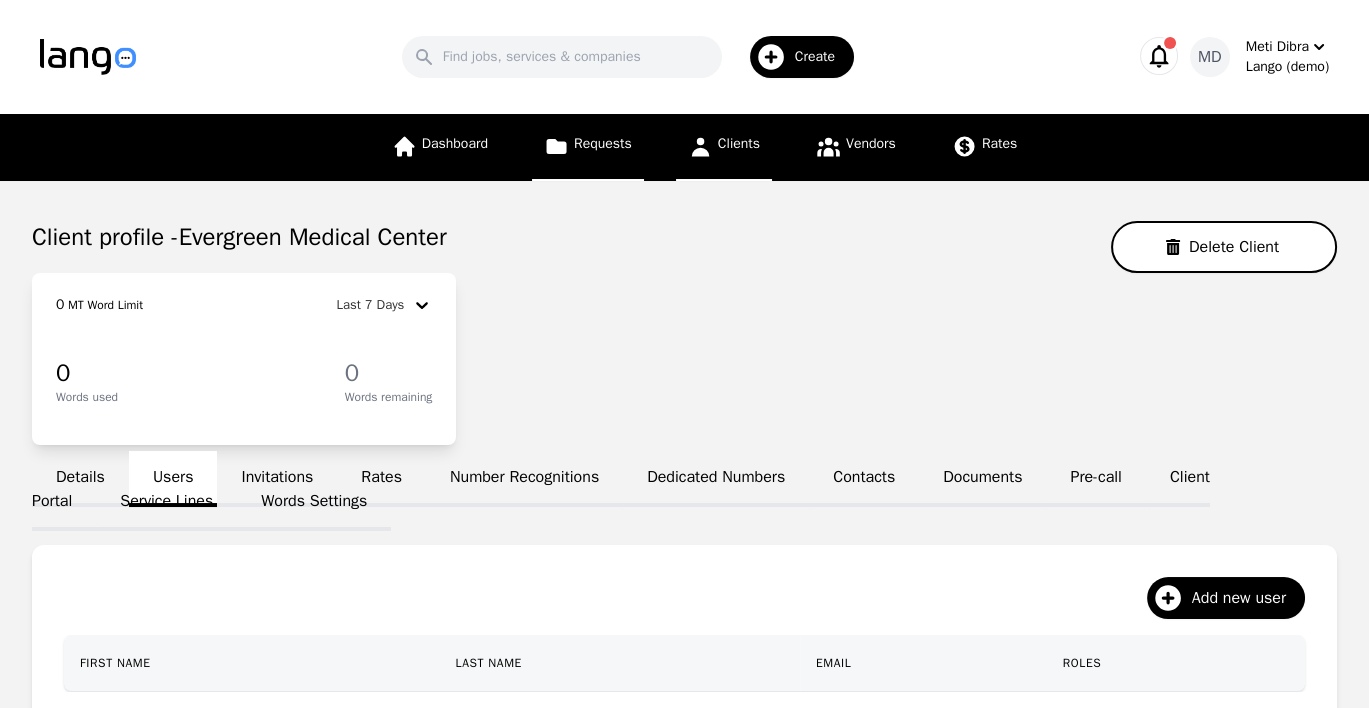 click on "Requests" at bounding box center (603, 143) 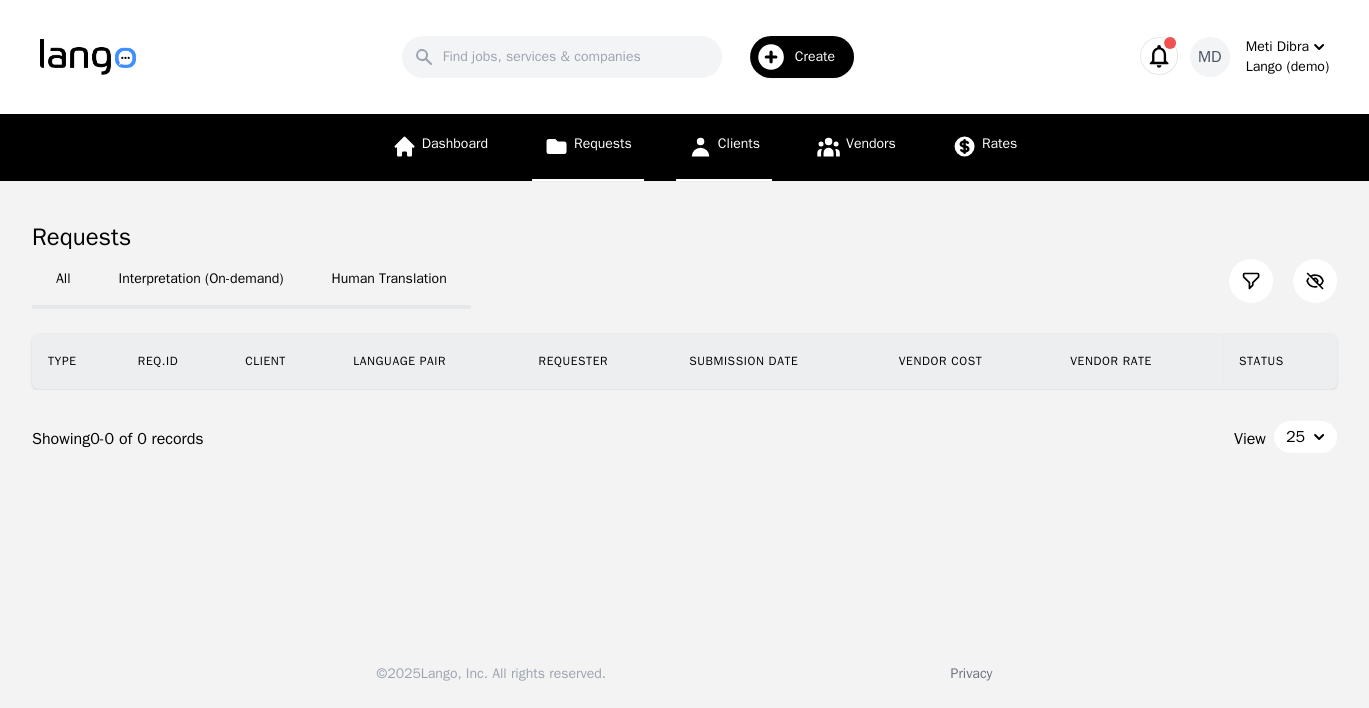 click on "Clients" at bounding box center [724, 147] 